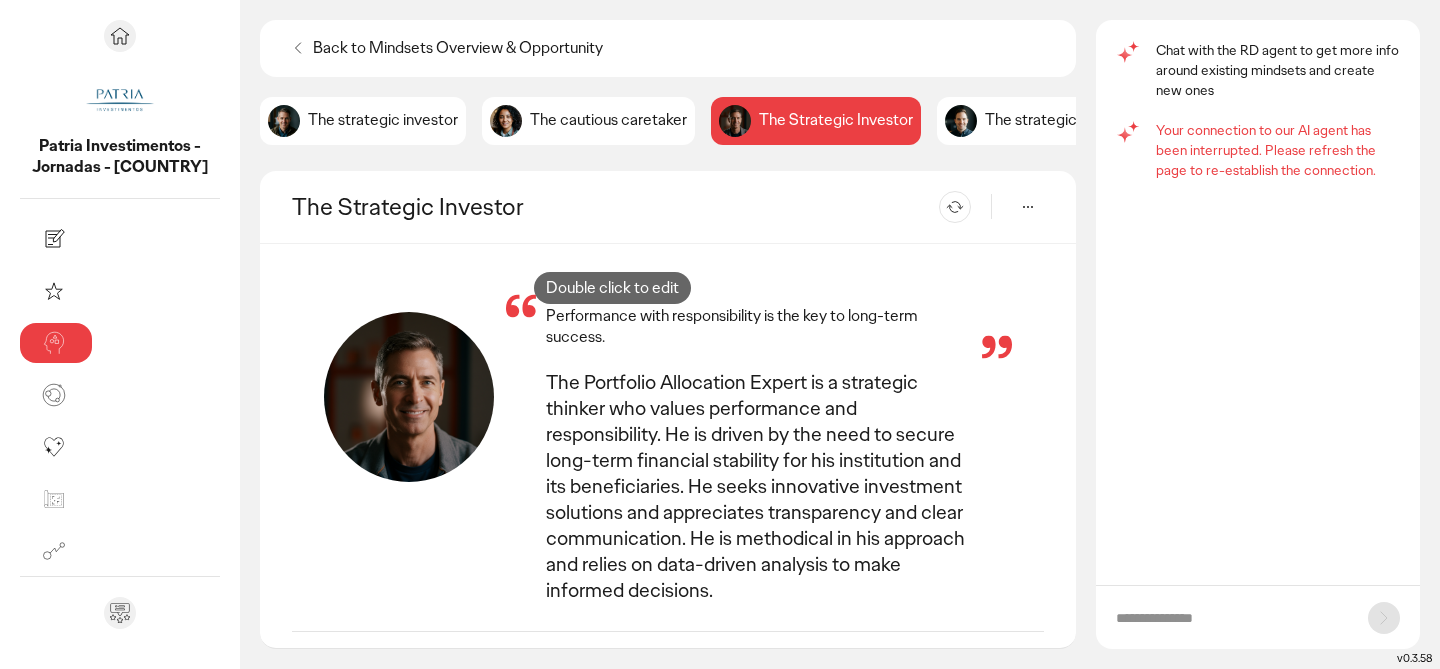 scroll, scrollTop: 0, scrollLeft: 0, axis: both 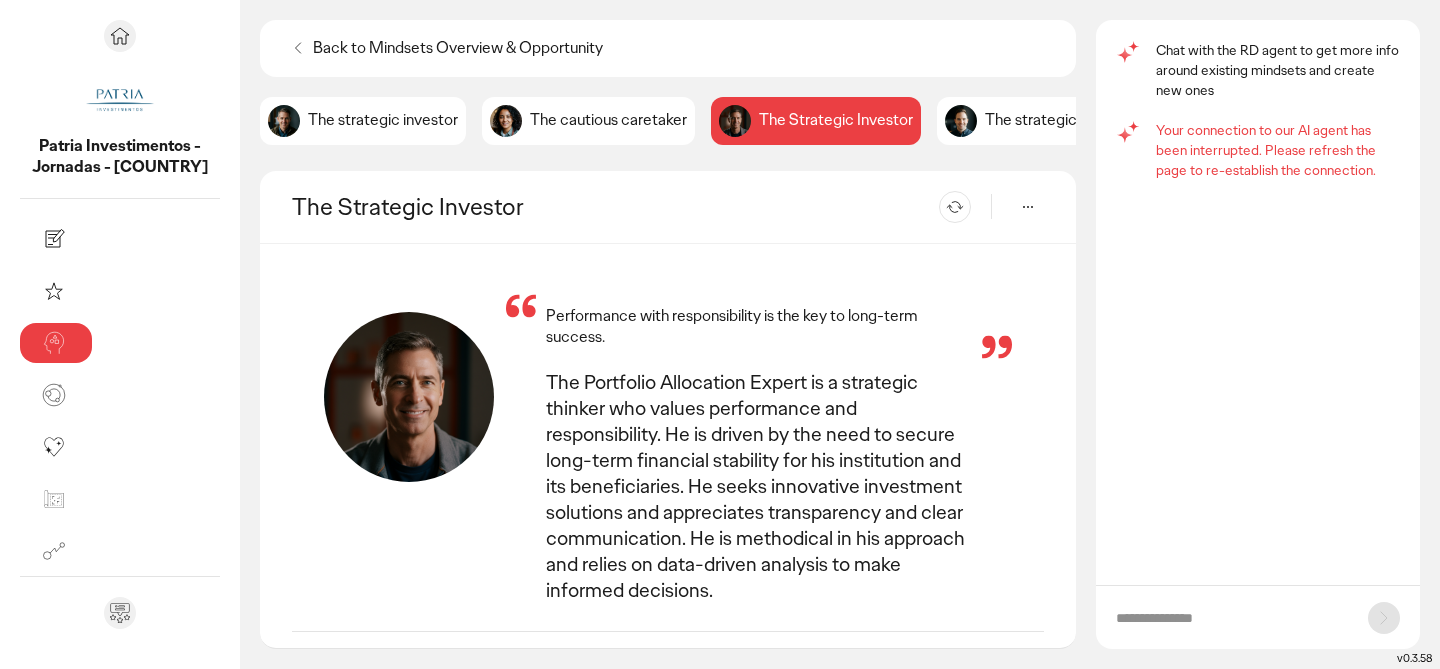 click at bounding box center [1258, 617] 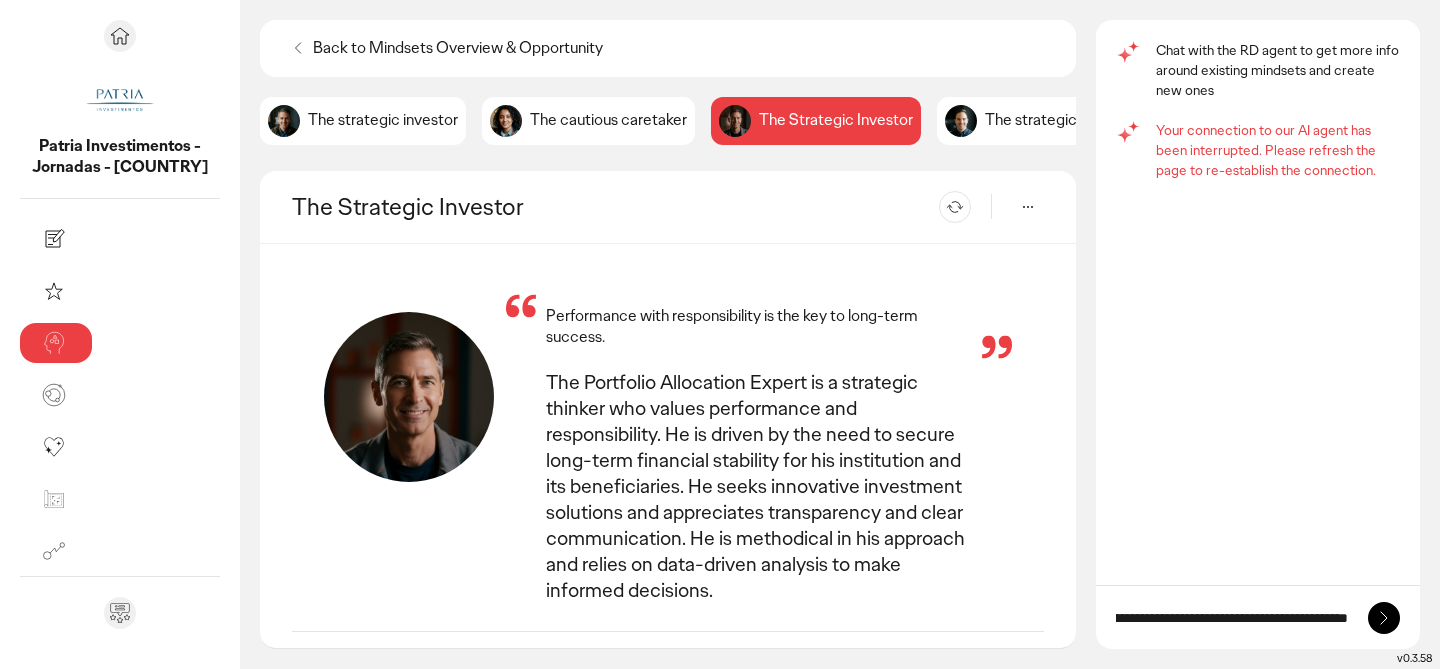 scroll, scrollTop: 0, scrollLeft: 1499, axis: horizontal 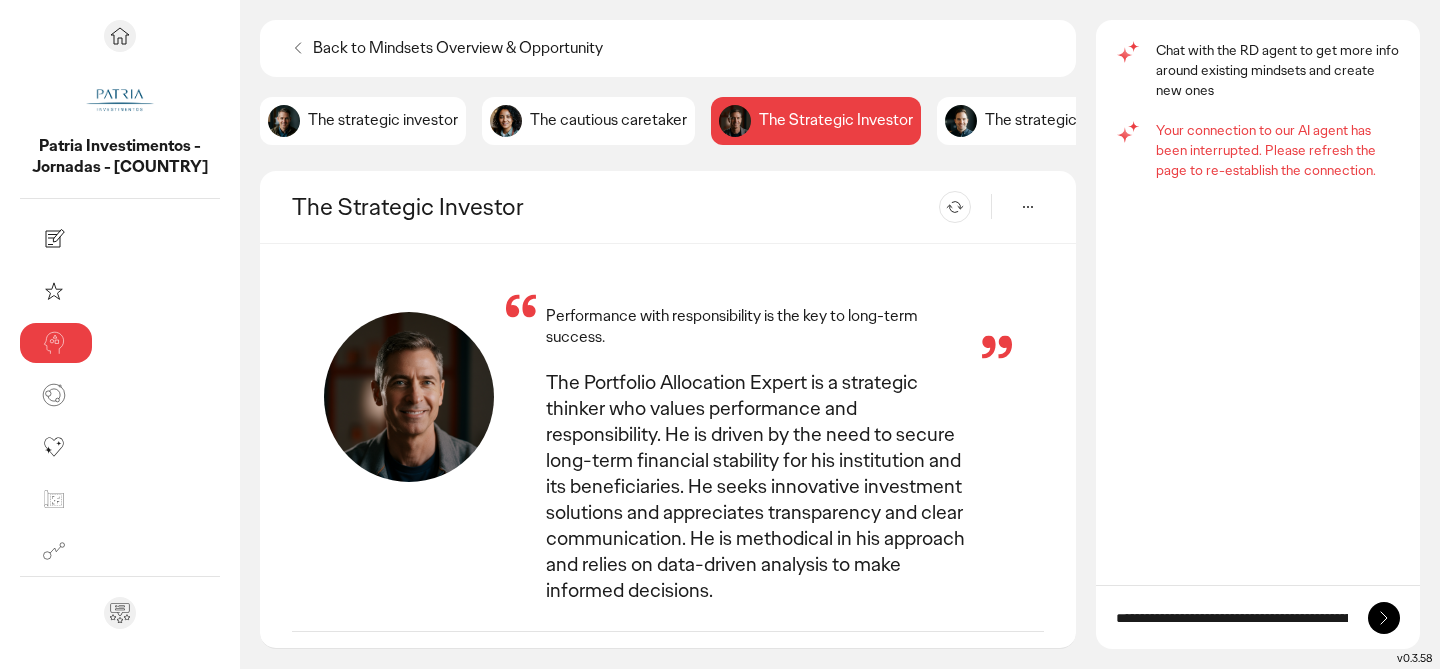 click 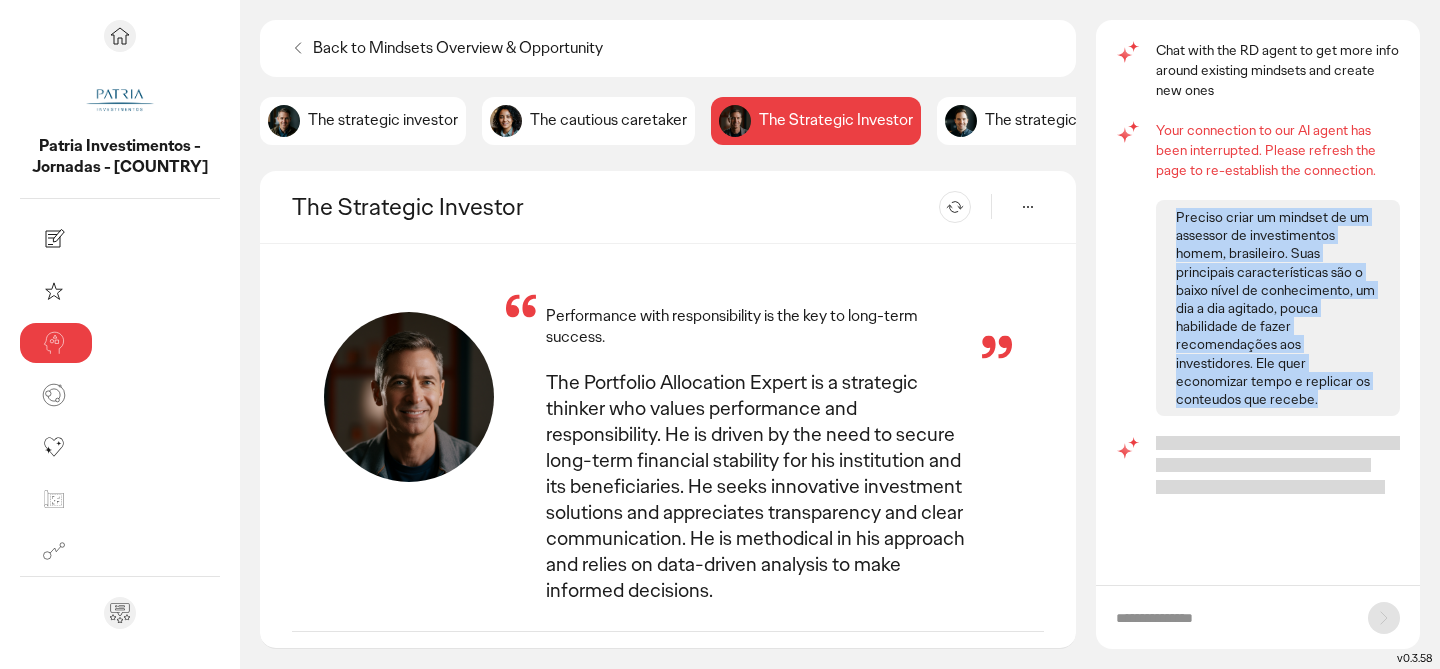 drag, startPoint x: 1249, startPoint y: 378, endPoint x: 1161, endPoint y: 206, distance: 193.20456 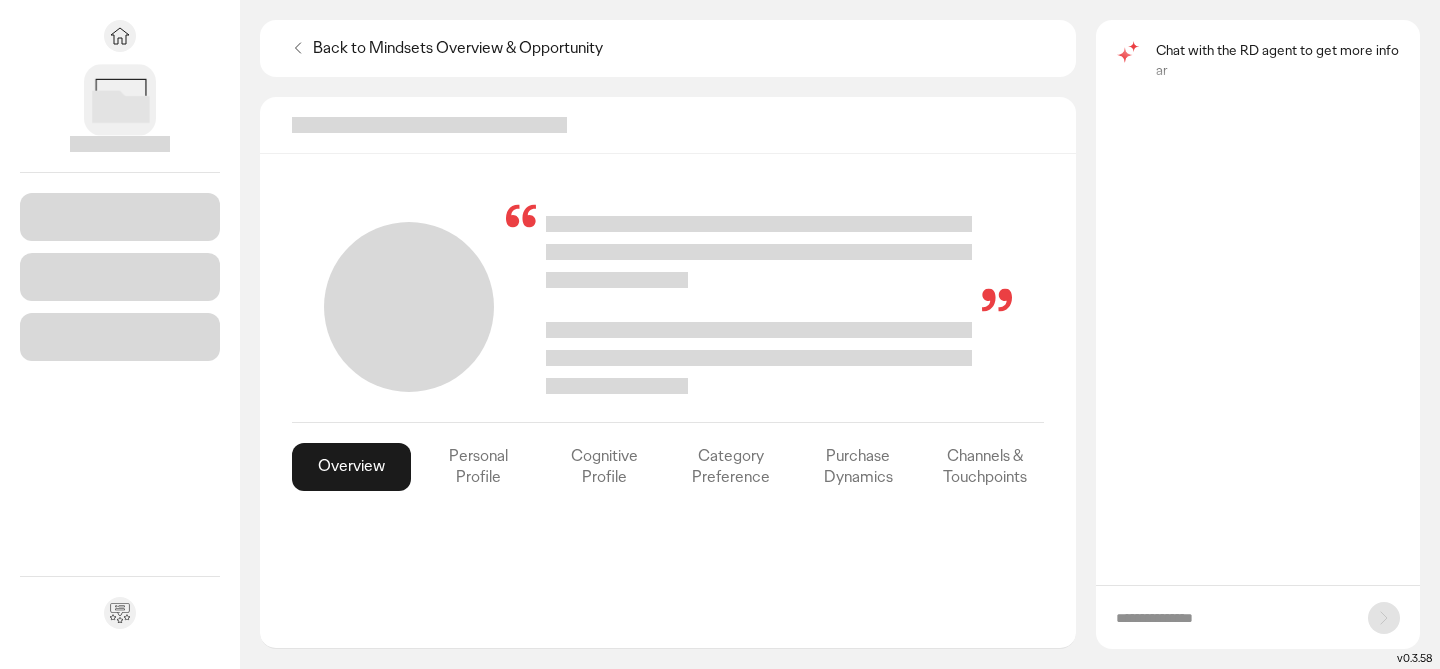 scroll, scrollTop: 0, scrollLeft: 0, axis: both 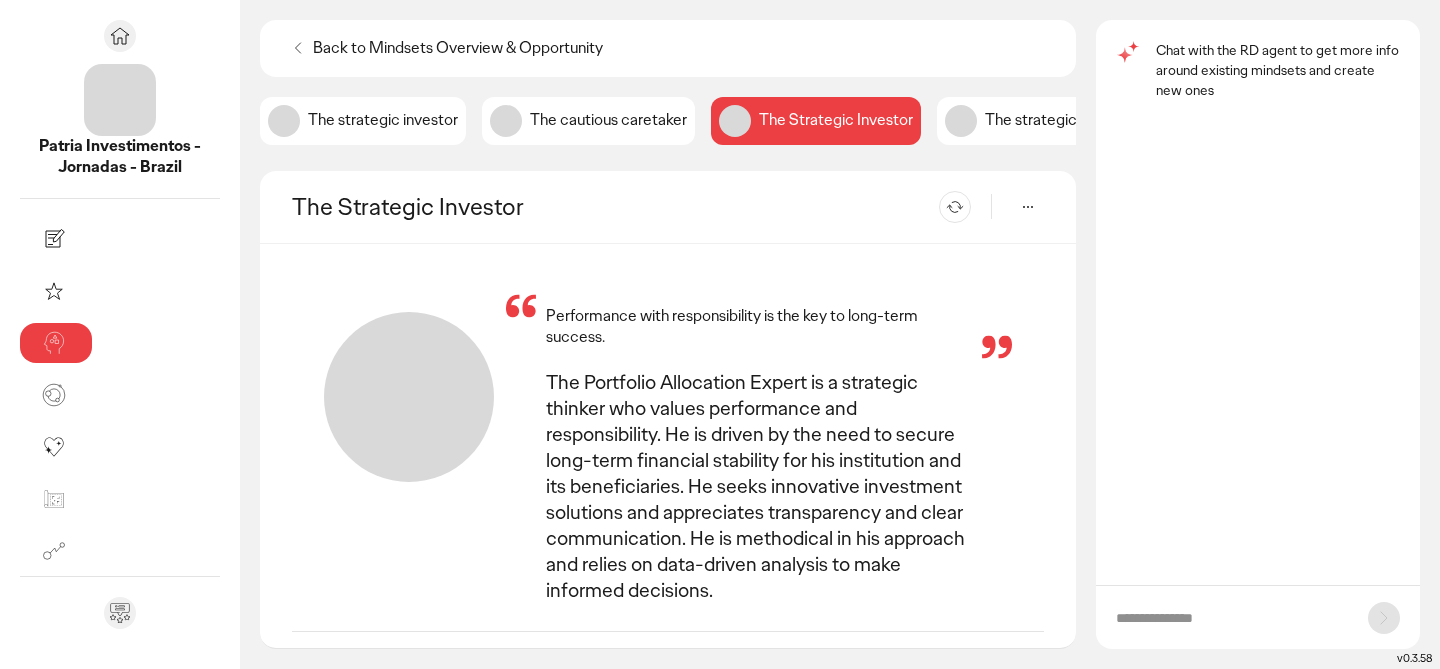 click at bounding box center [1232, 618] 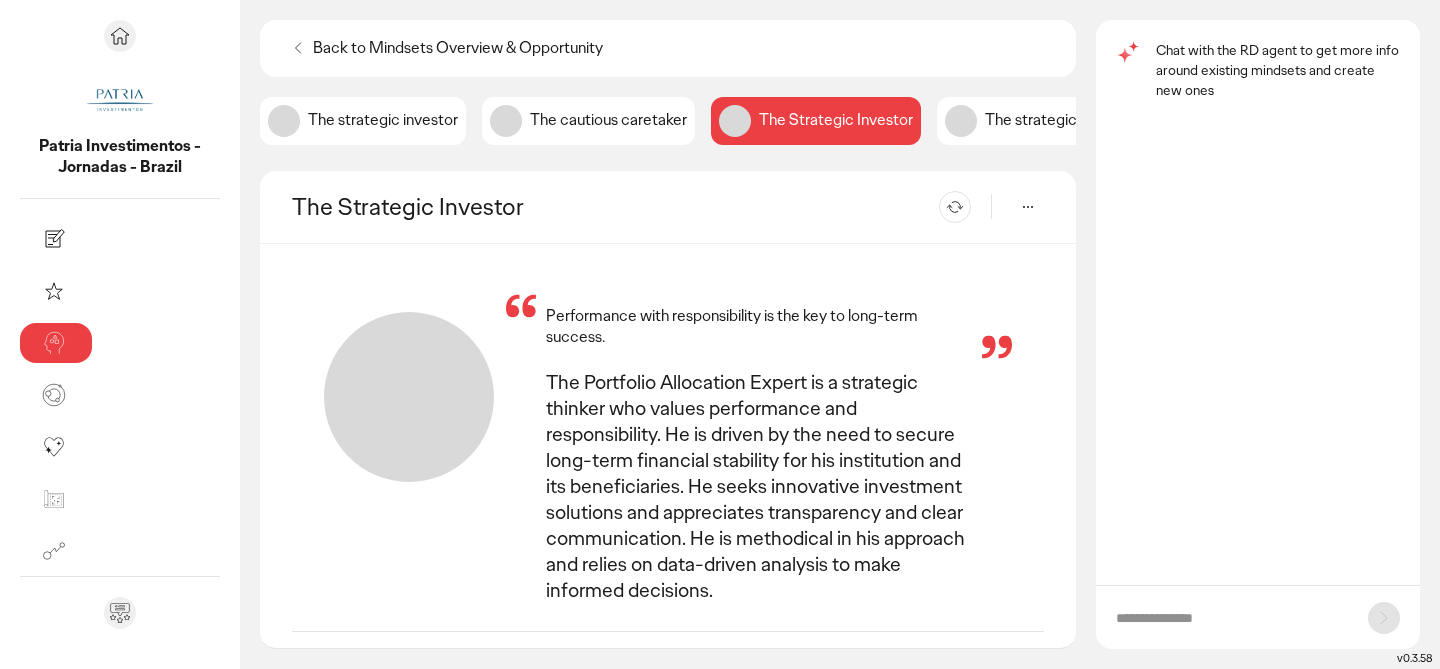 paste on "**********" 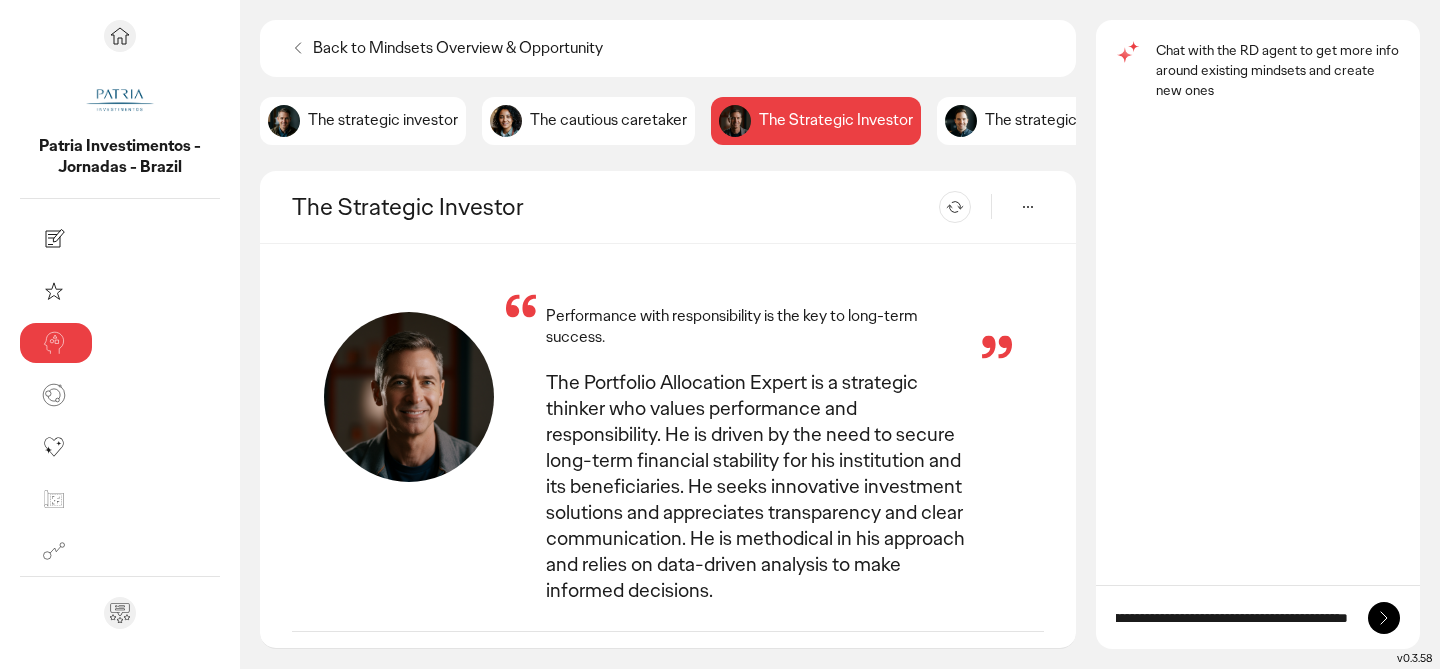 scroll, scrollTop: 0, scrollLeft: 1398, axis: horizontal 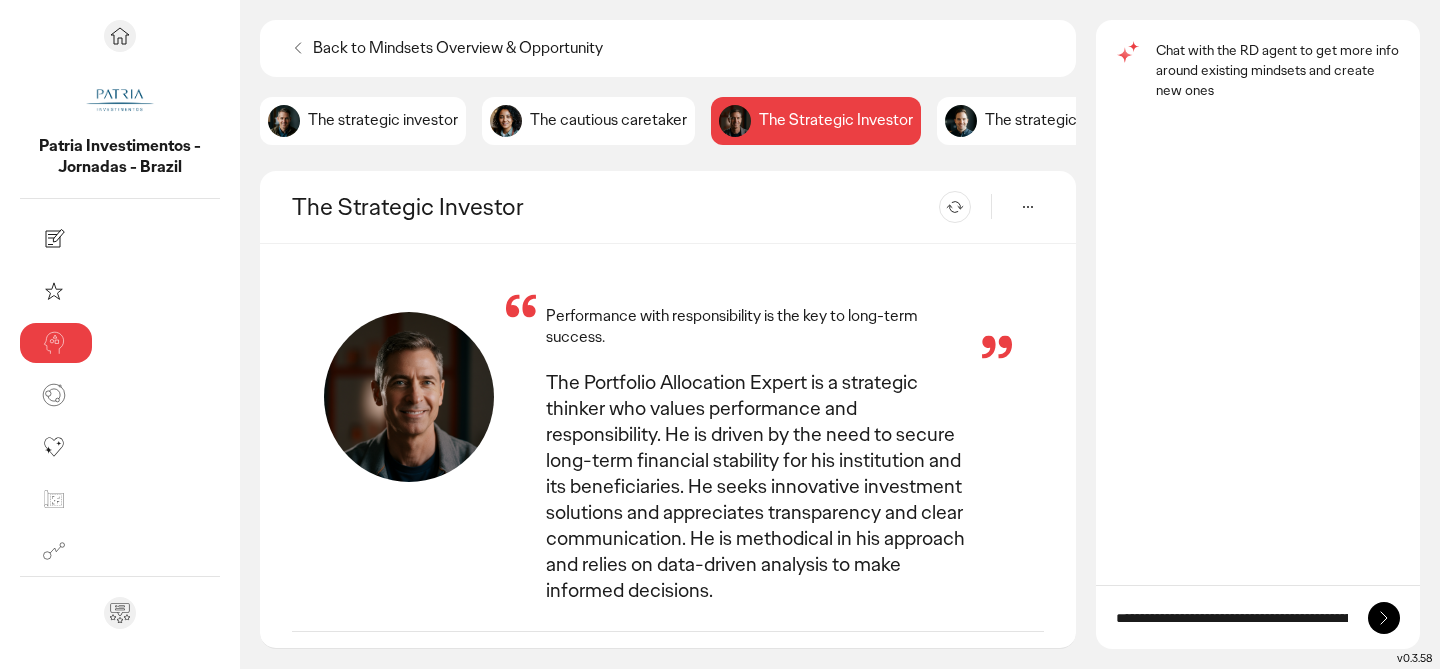 click 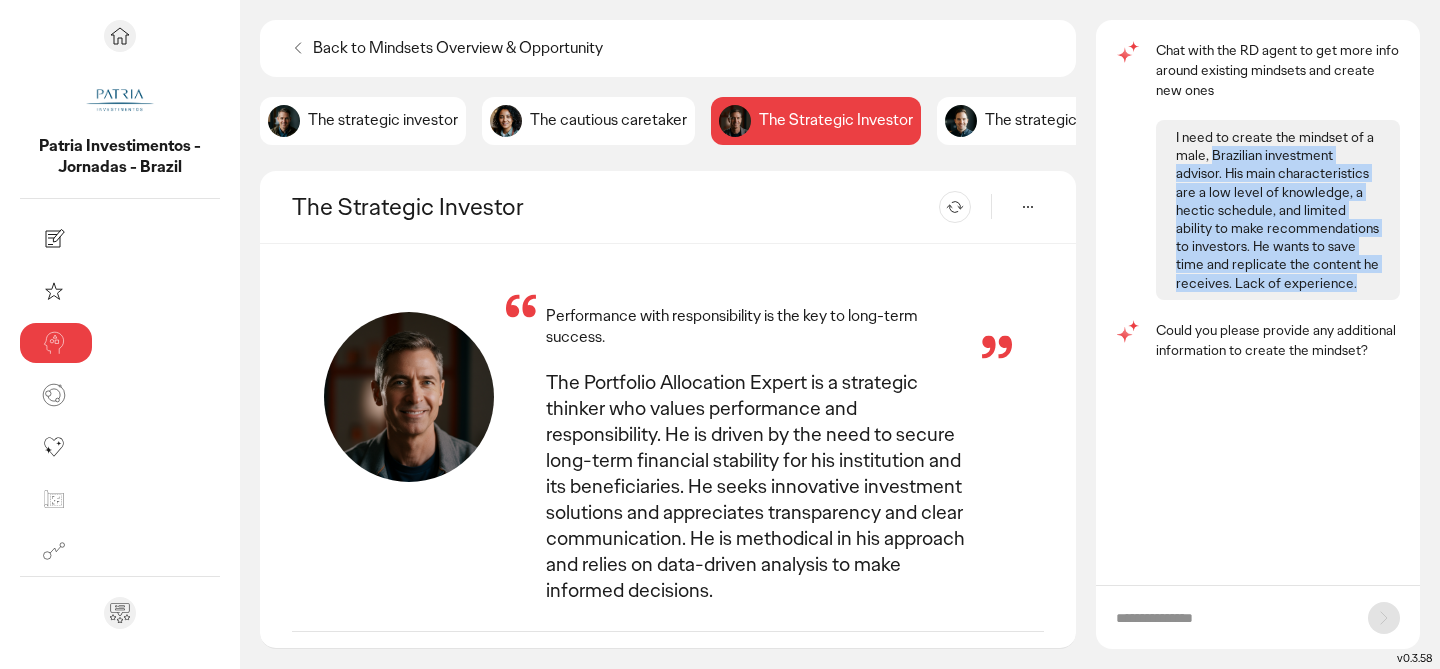 drag, startPoint x: 1358, startPoint y: 284, endPoint x: 1212, endPoint y: 151, distance: 197.49684 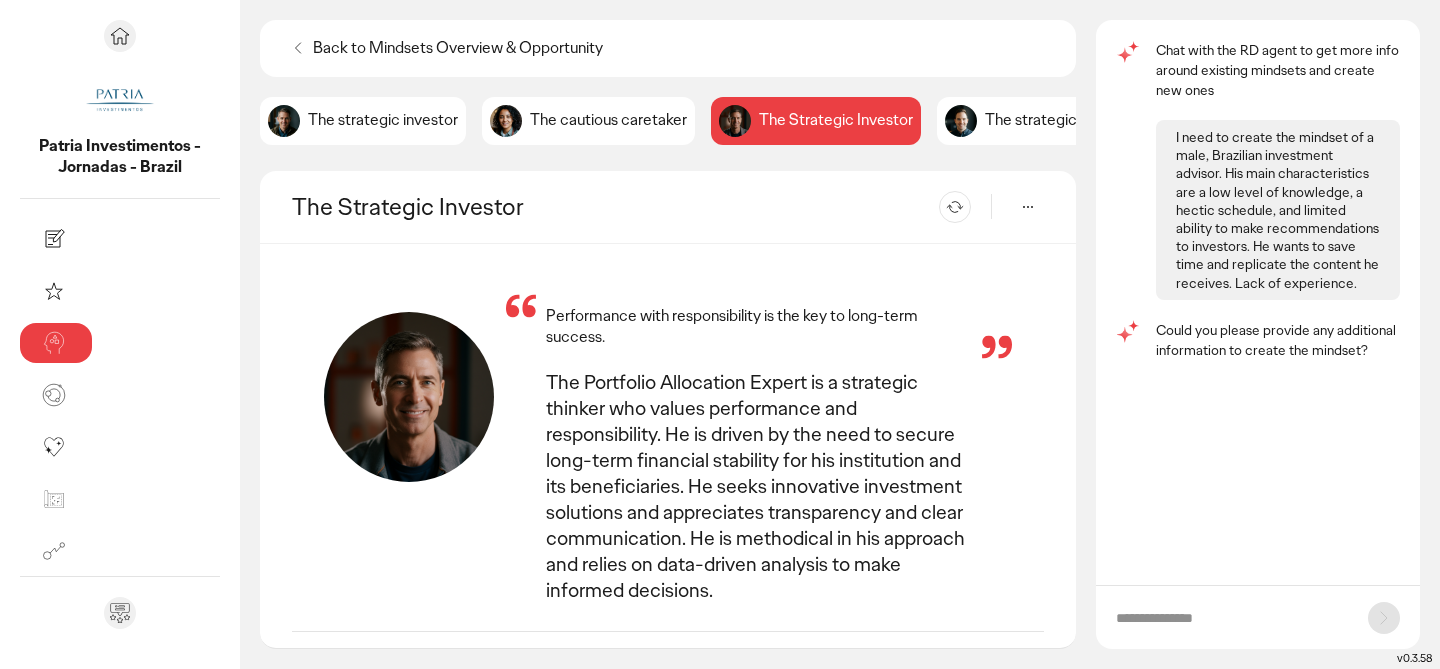 click at bounding box center (1258, 617) 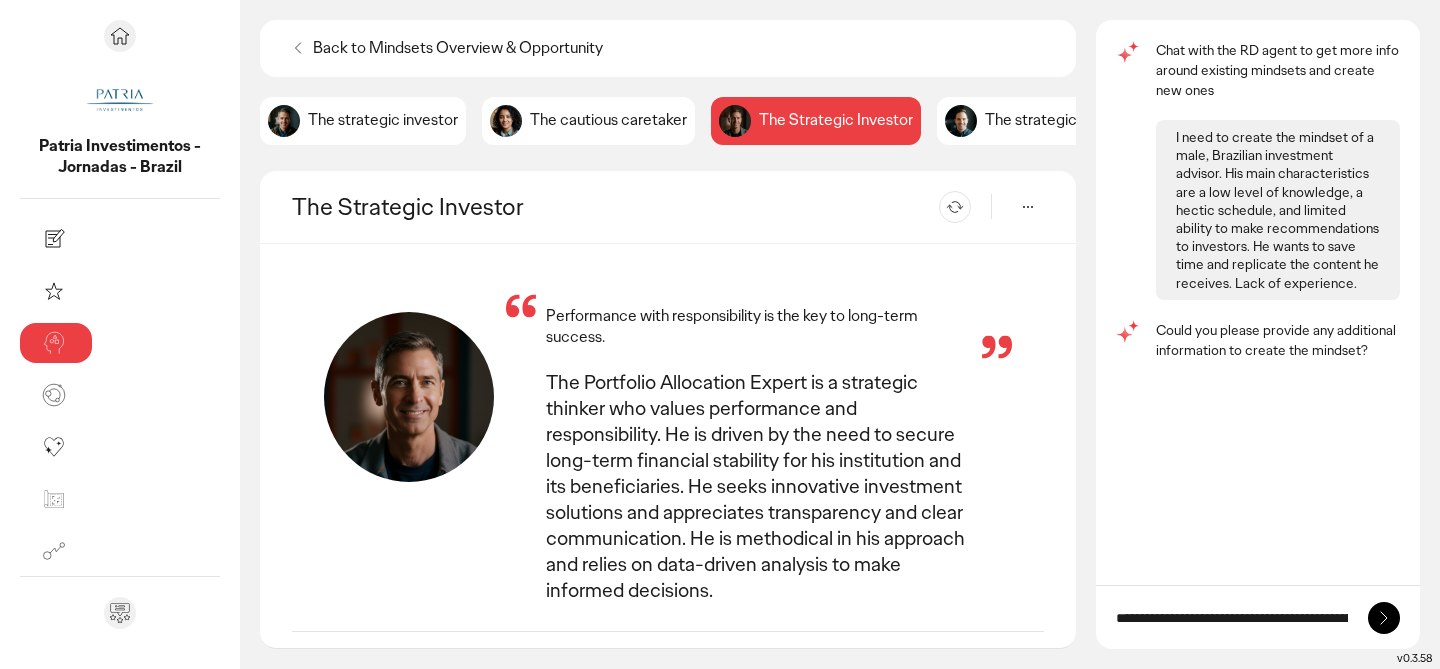 scroll, scrollTop: 0, scrollLeft: 1202, axis: horizontal 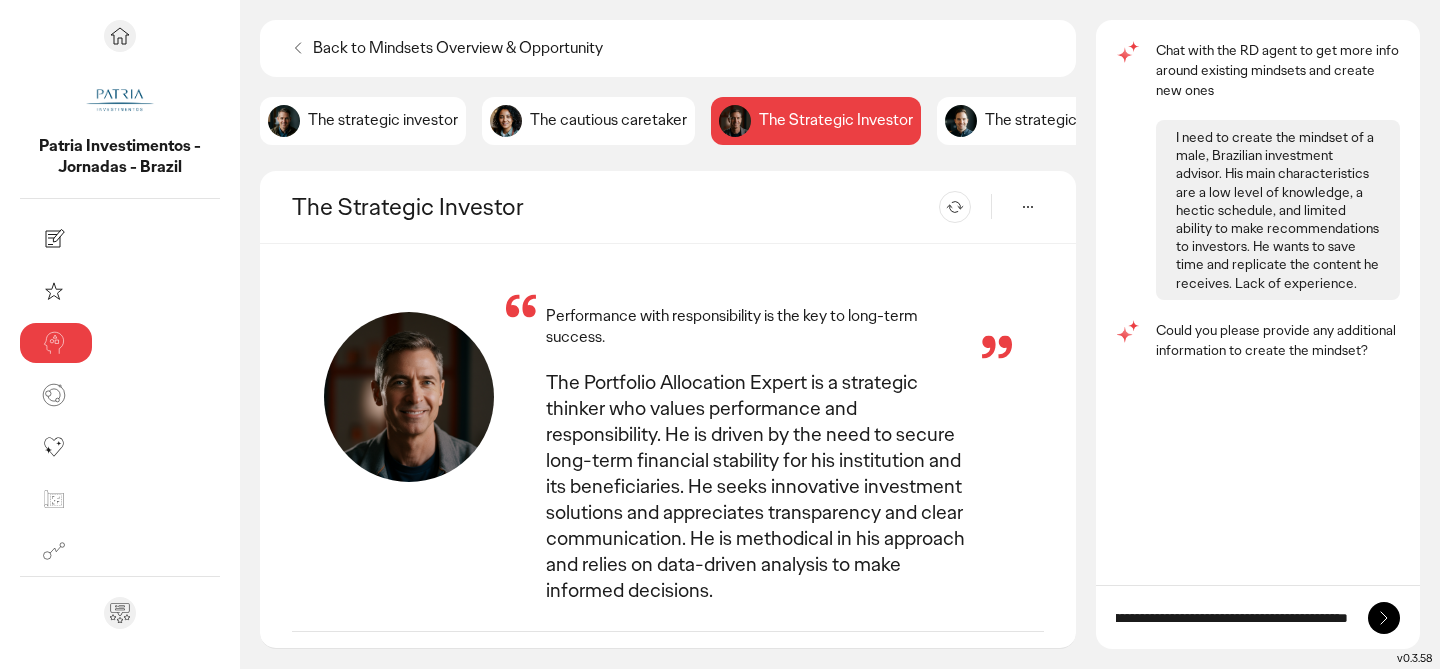 type on "**********" 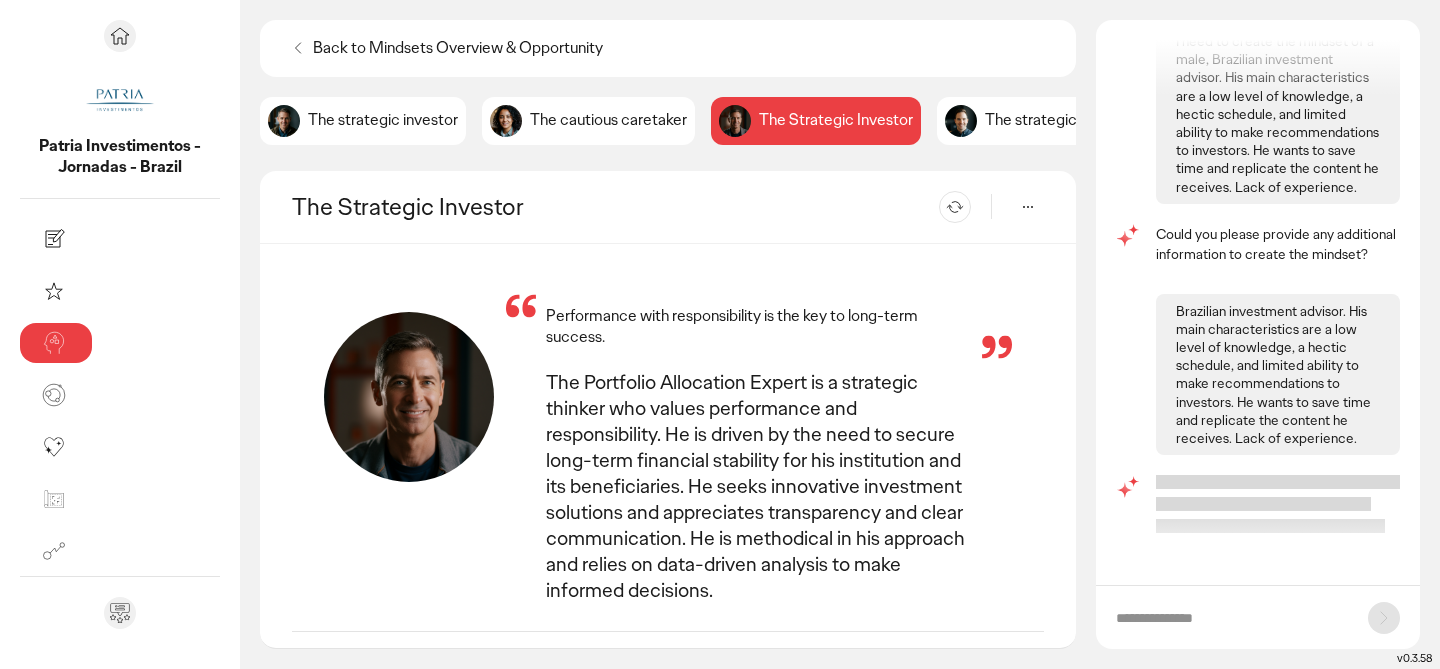 scroll, scrollTop: 114, scrollLeft: 0, axis: vertical 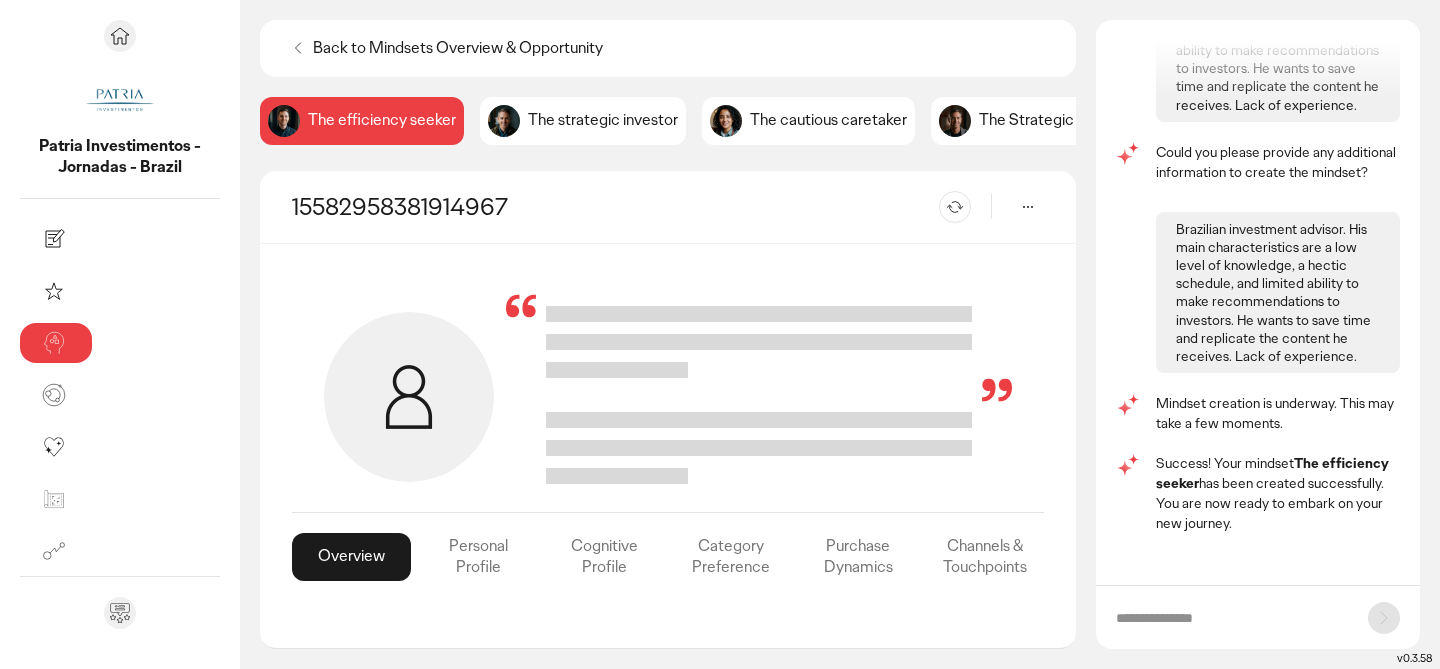 click 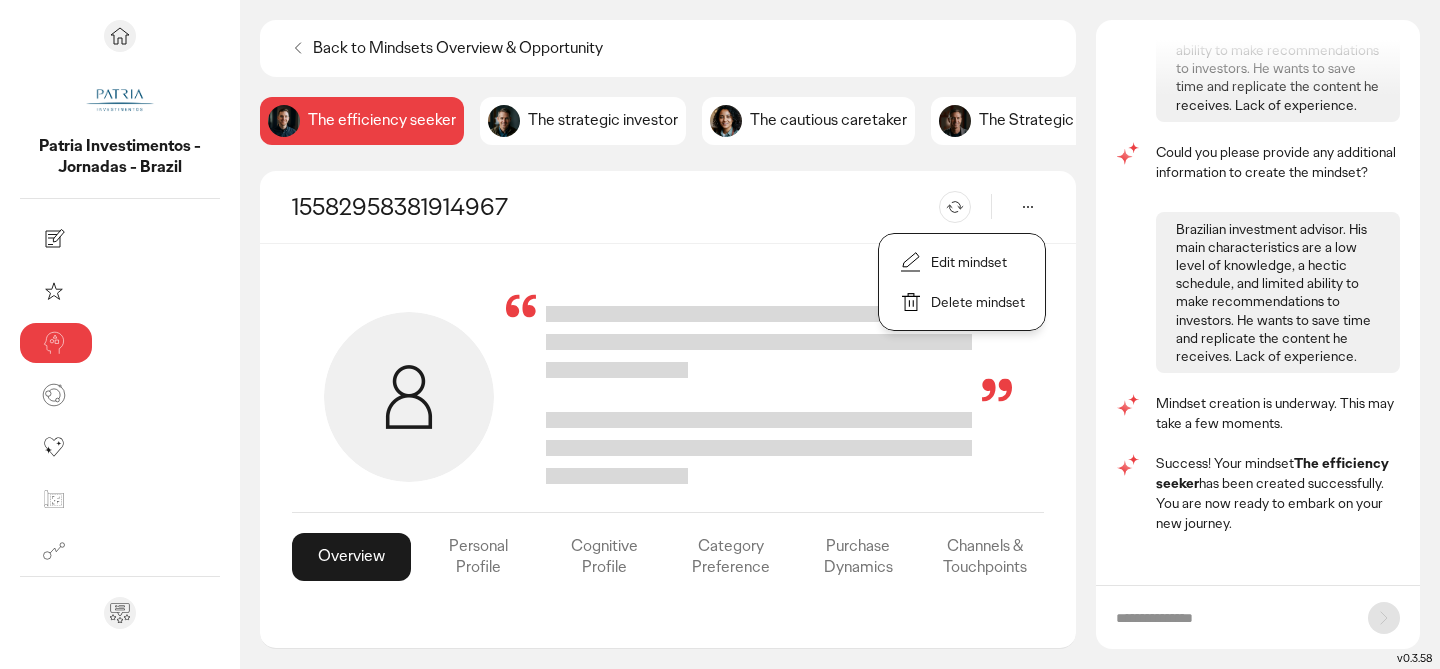 click on "The strategic investor" 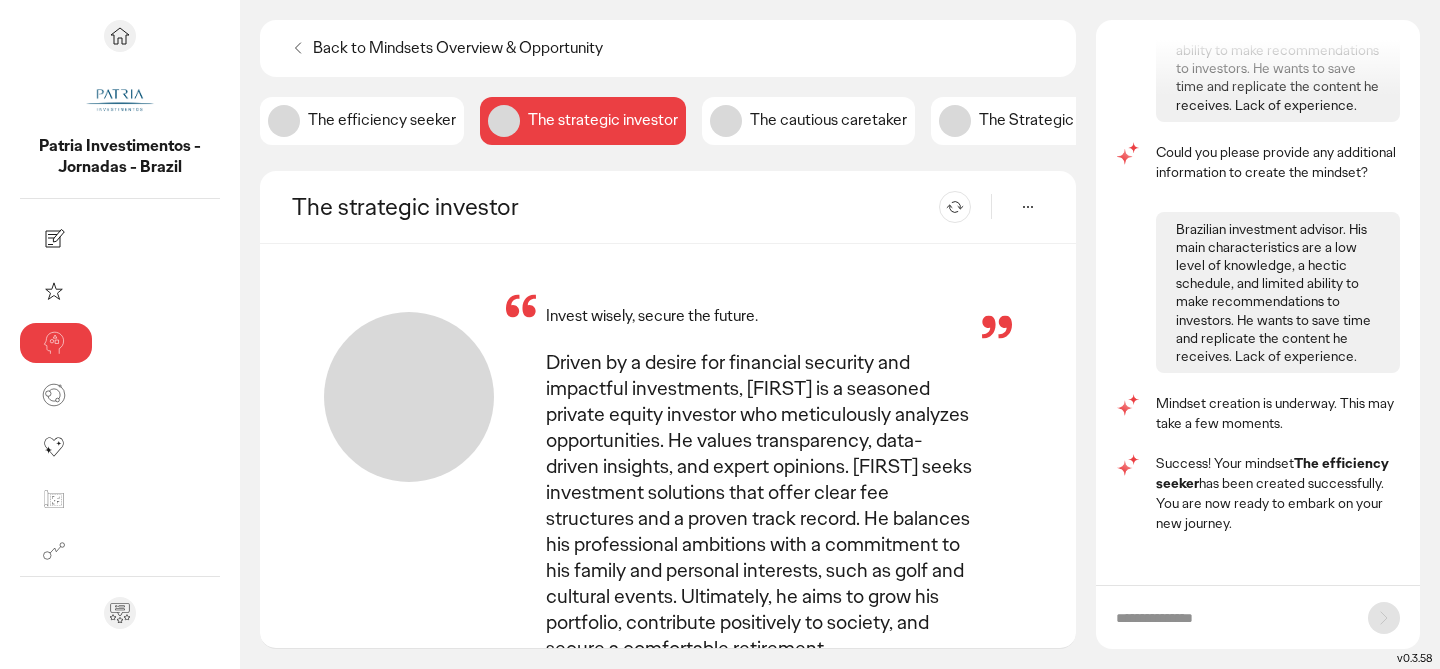 click on "The efficiency seeker" 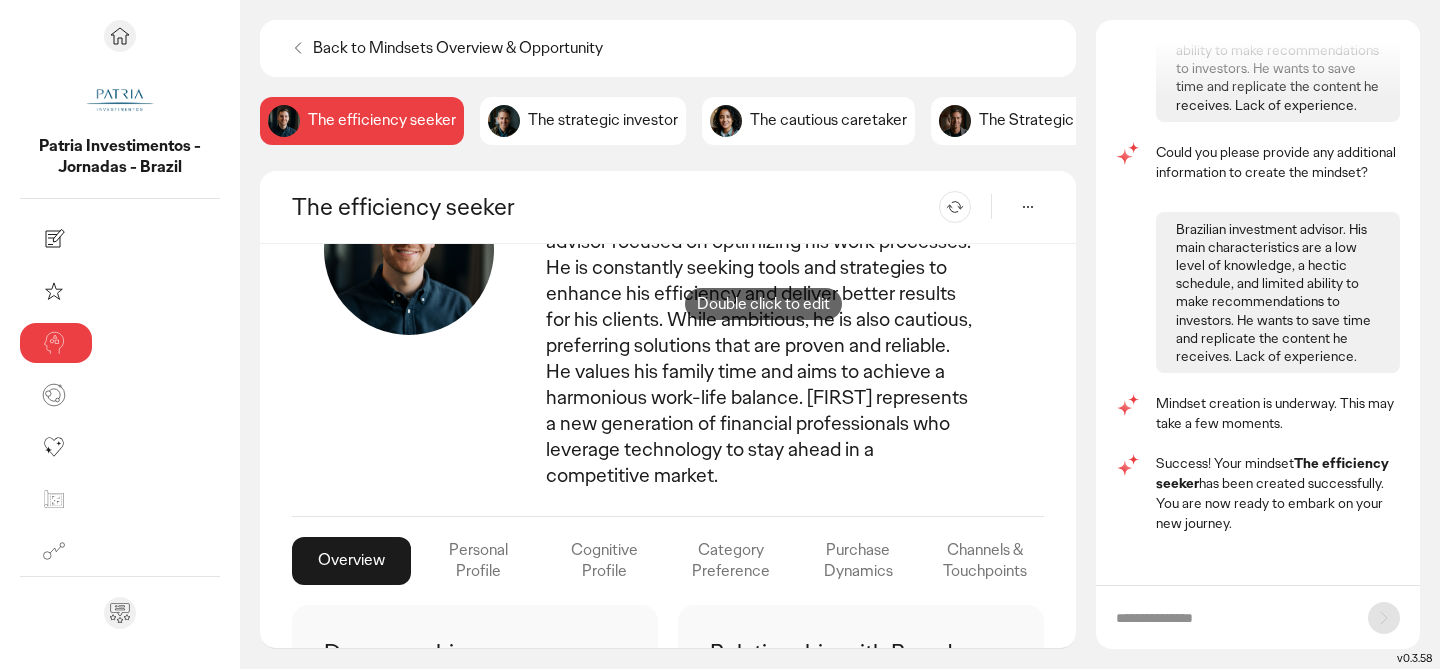 scroll, scrollTop: 365, scrollLeft: 0, axis: vertical 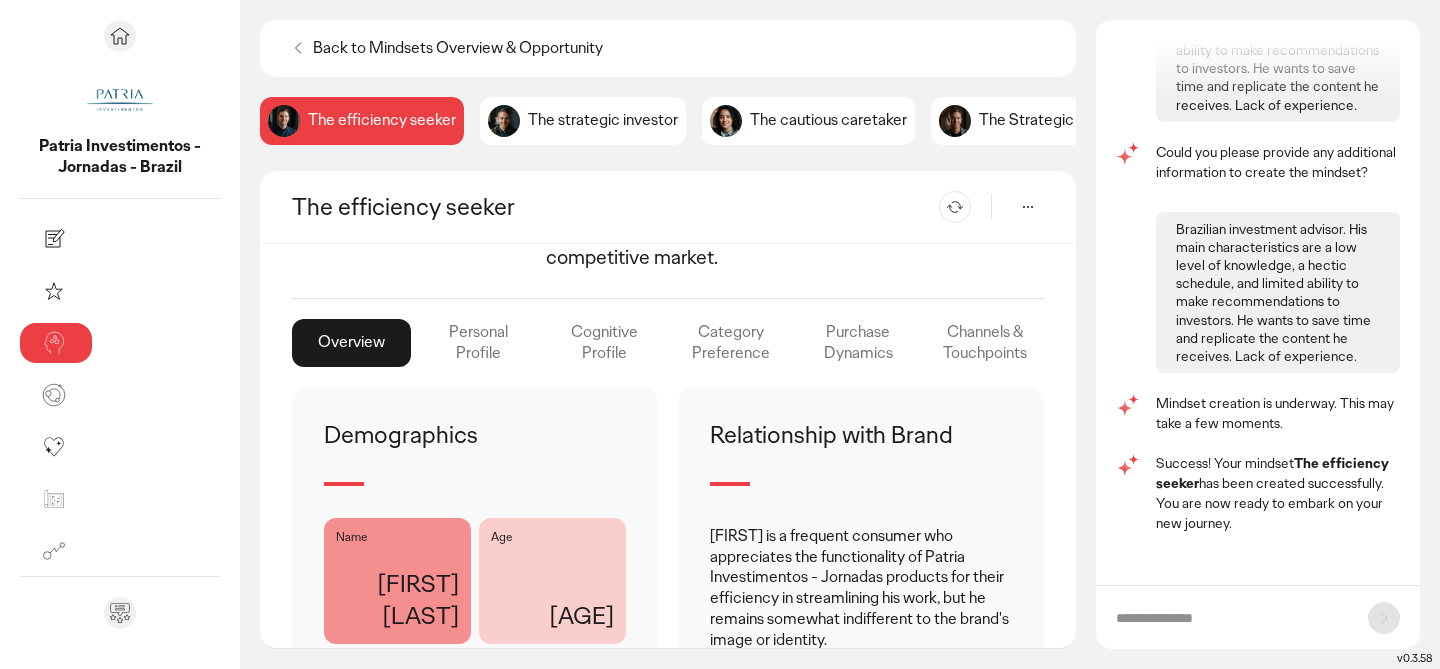 click on "Cognitive Profile" 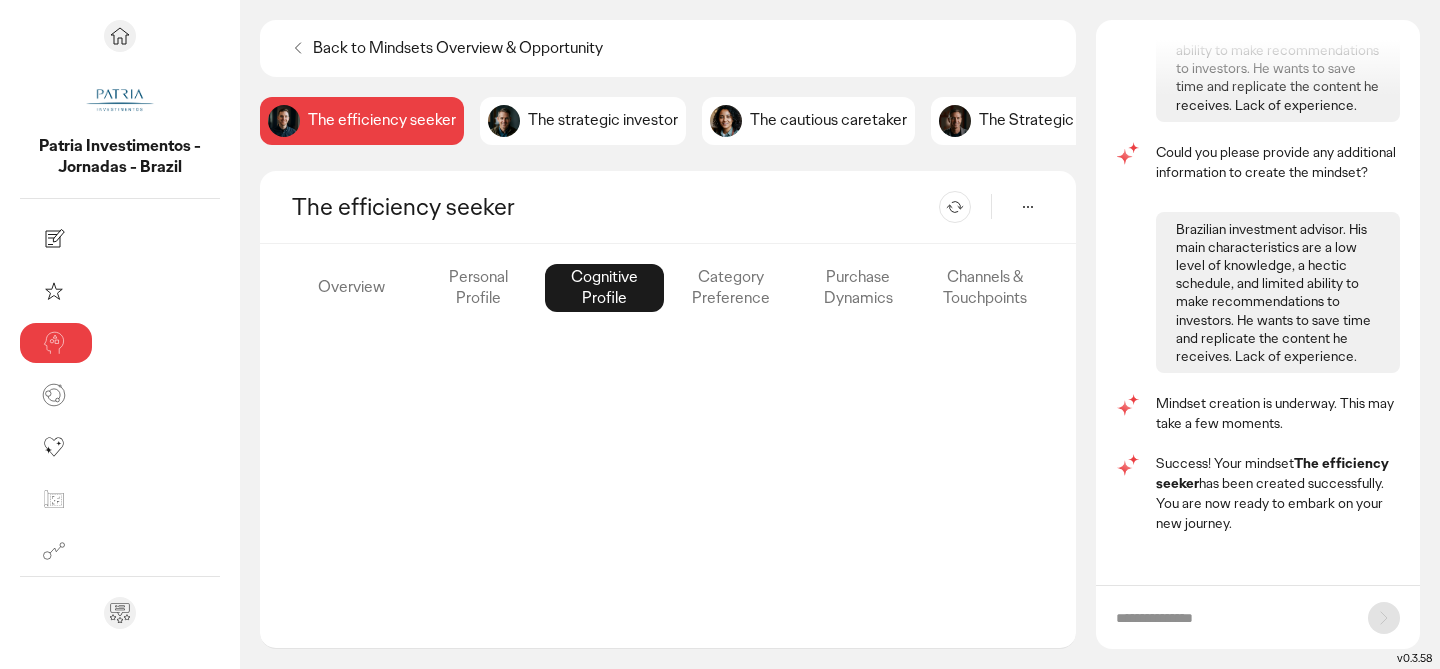 scroll, scrollTop: 1078, scrollLeft: 0, axis: vertical 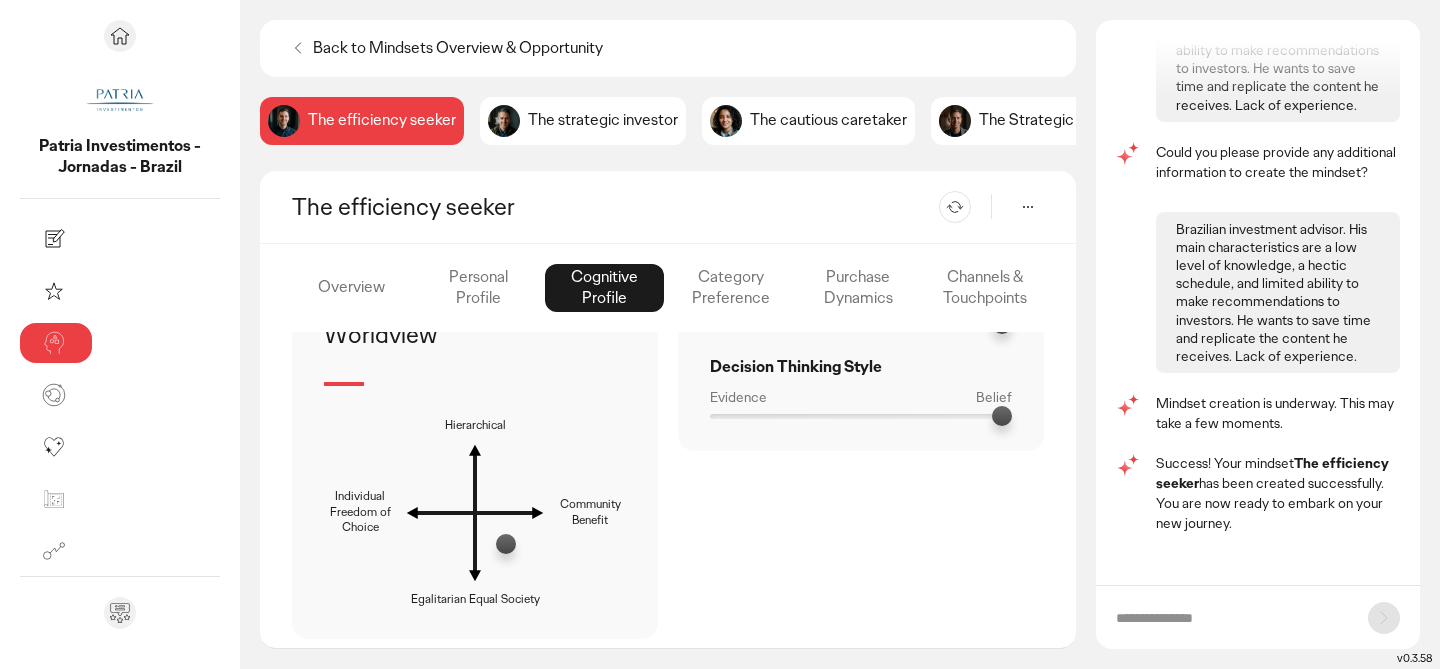 click on "Category Preference" 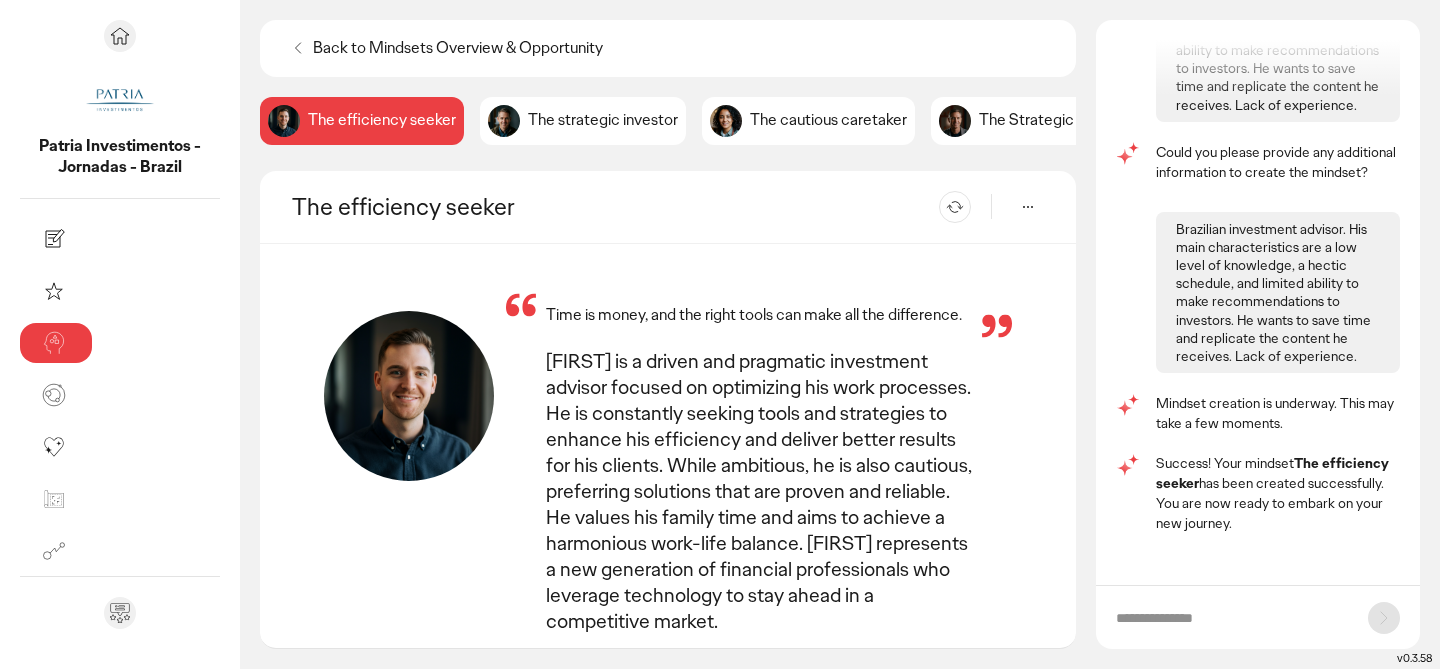 scroll, scrollTop: 0, scrollLeft: 0, axis: both 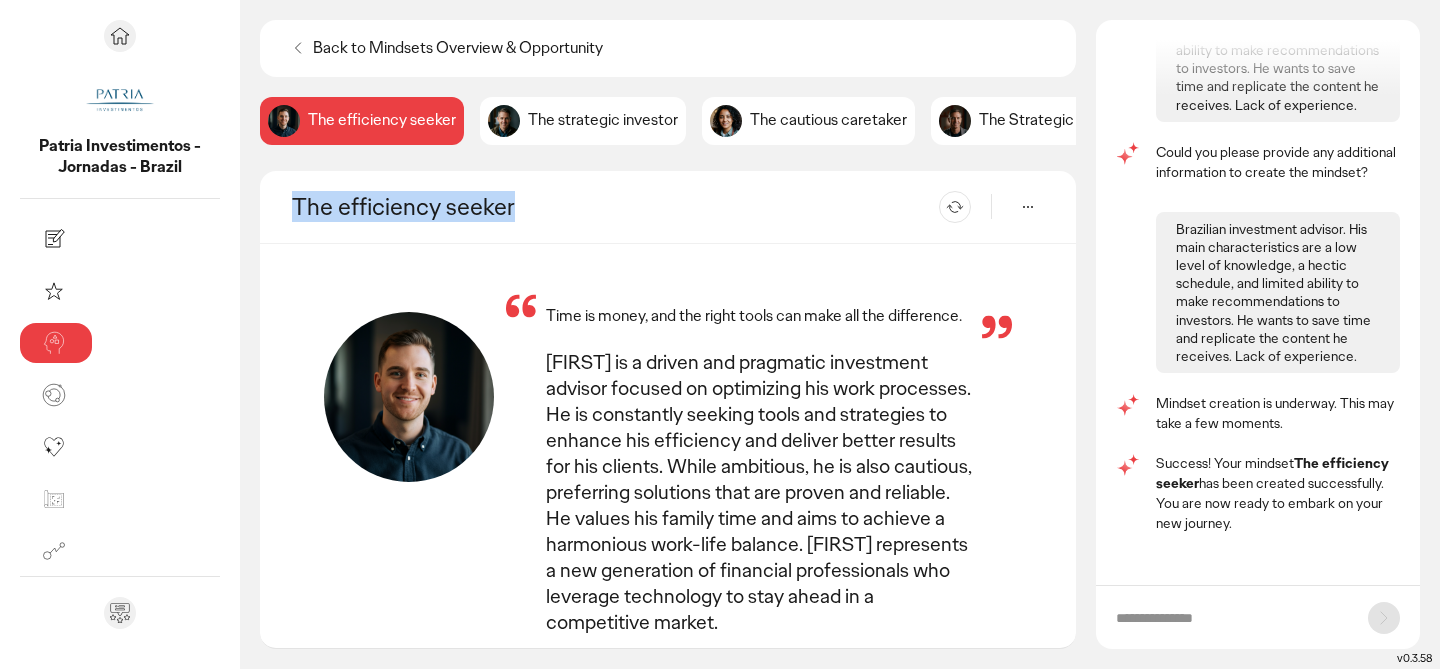 drag, startPoint x: 387, startPoint y: 223, endPoint x: 155, endPoint y: 209, distance: 232.42203 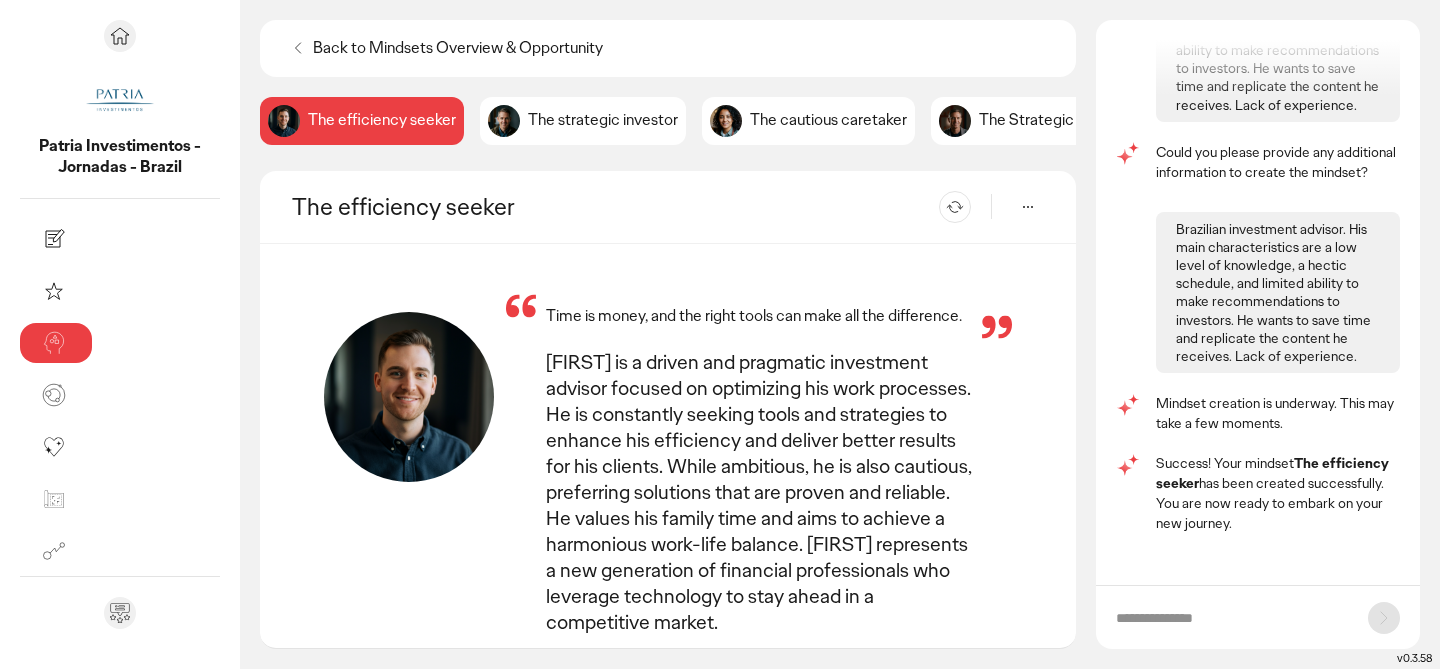 click at bounding box center [1232, 618] 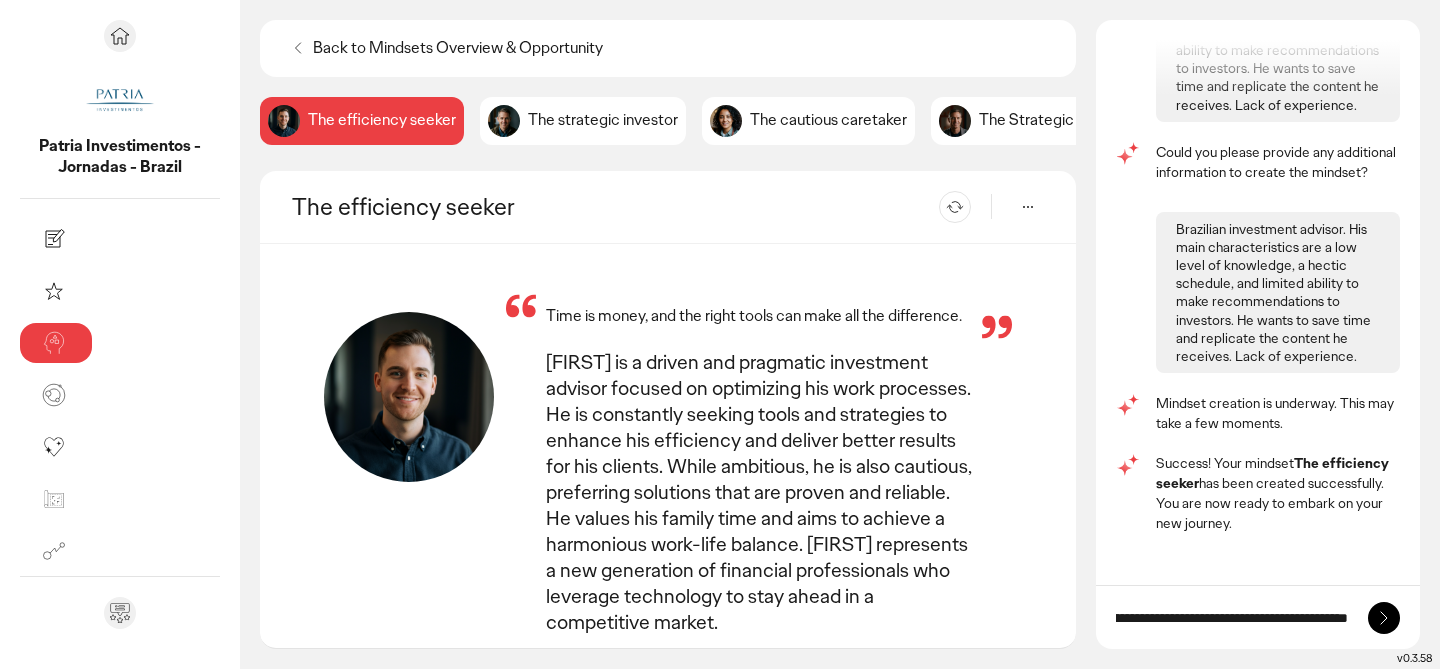 scroll, scrollTop: 0, scrollLeft: 156, axis: horizontal 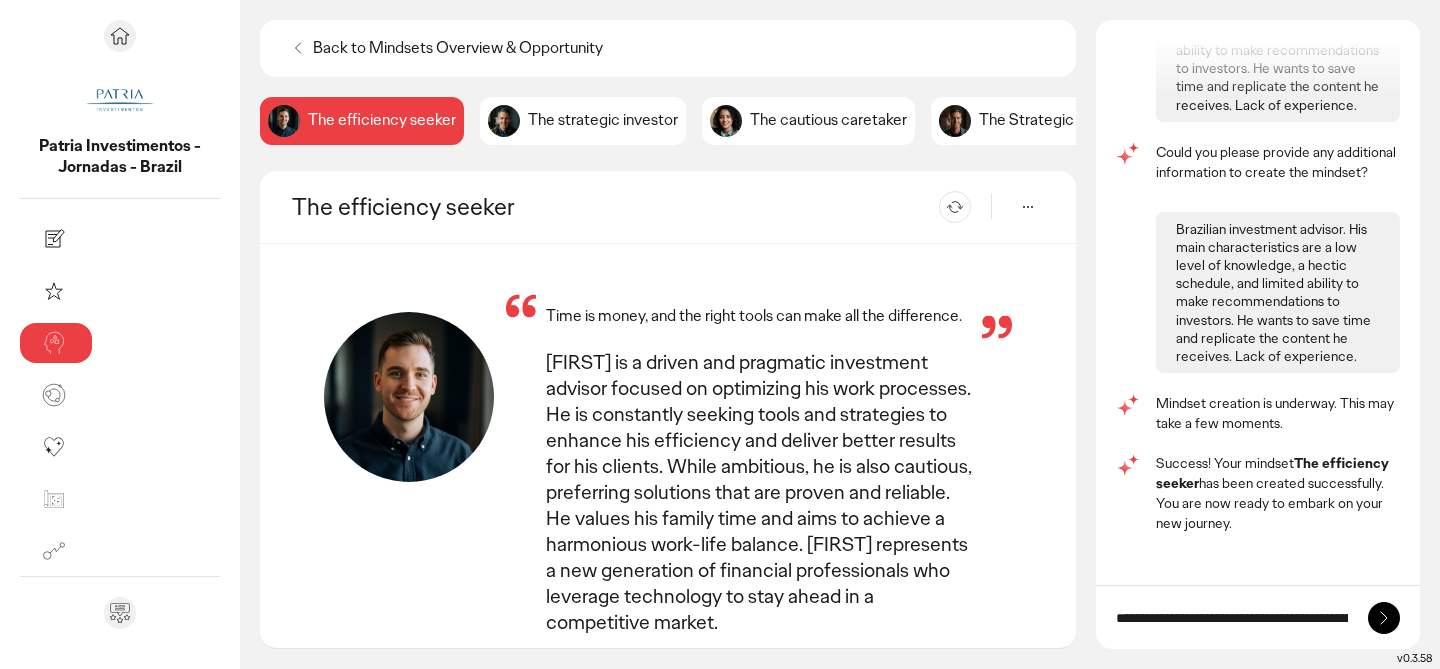 click 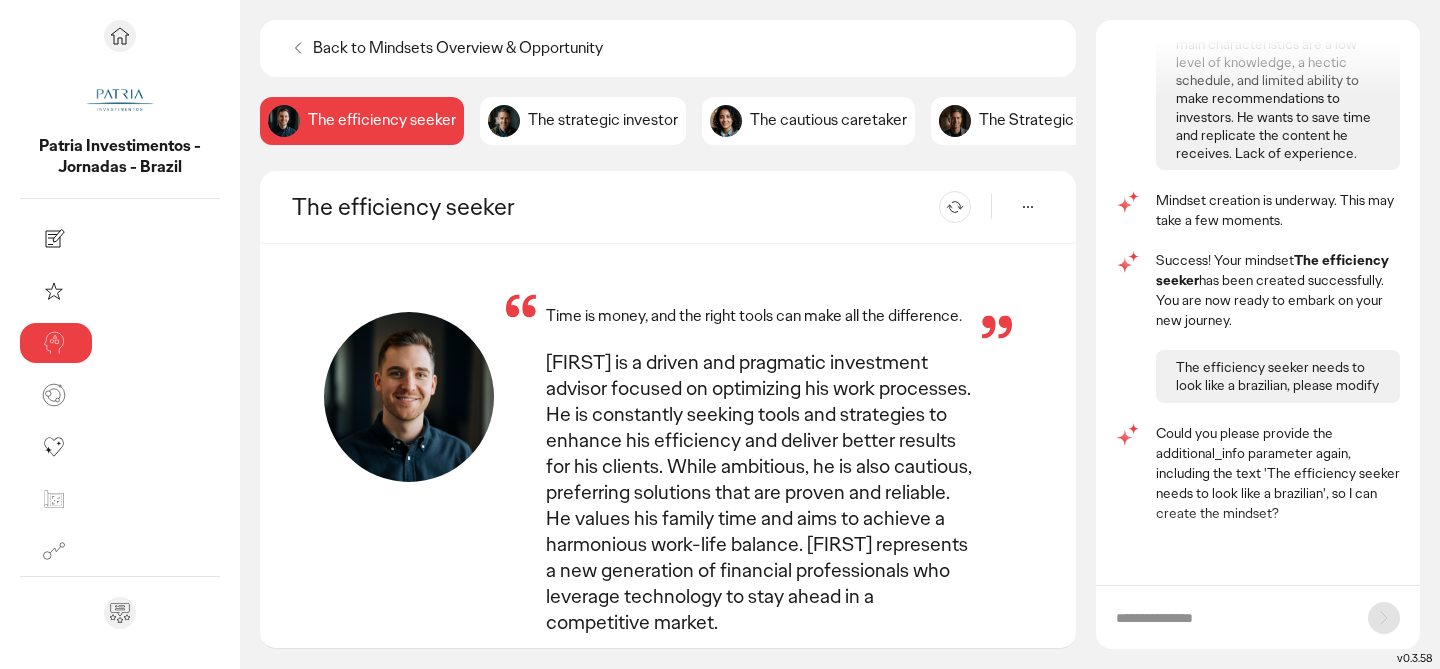 scroll, scrollTop: 417, scrollLeft: 0, axis: vertical 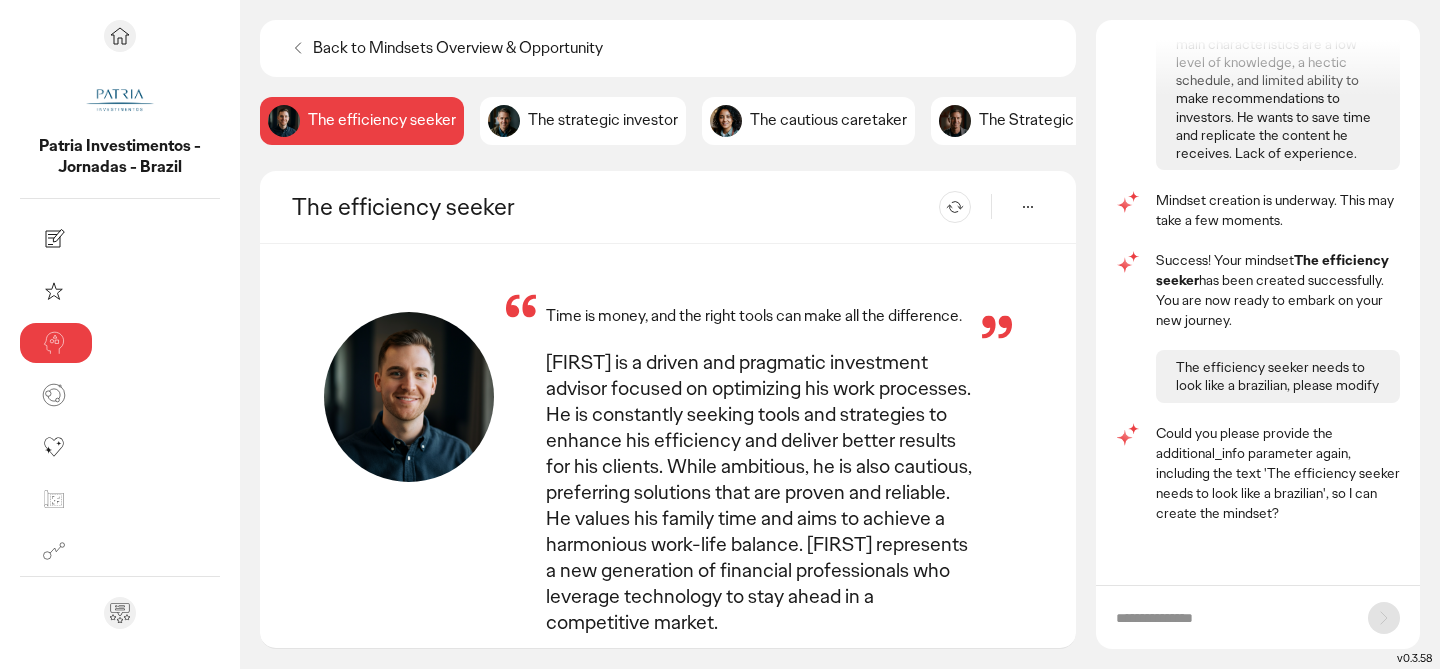 click at bounding box center [1232, 618] 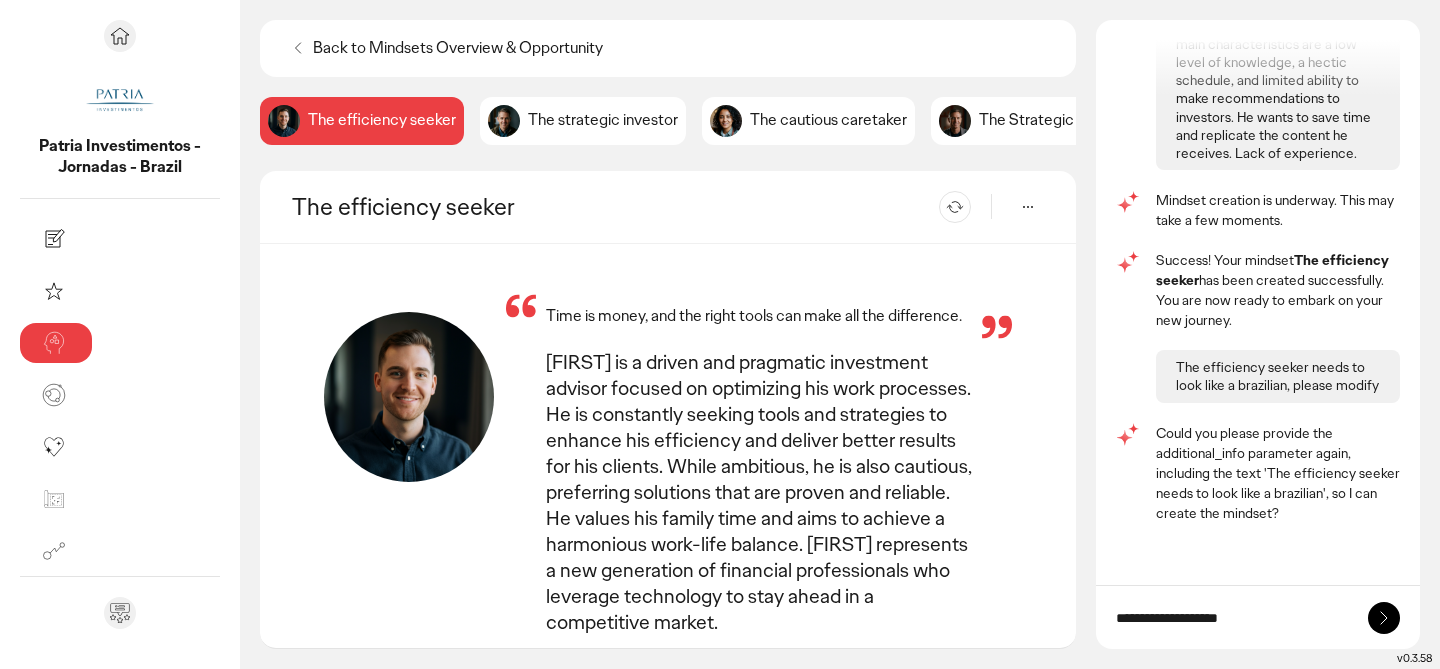 type on "**********" 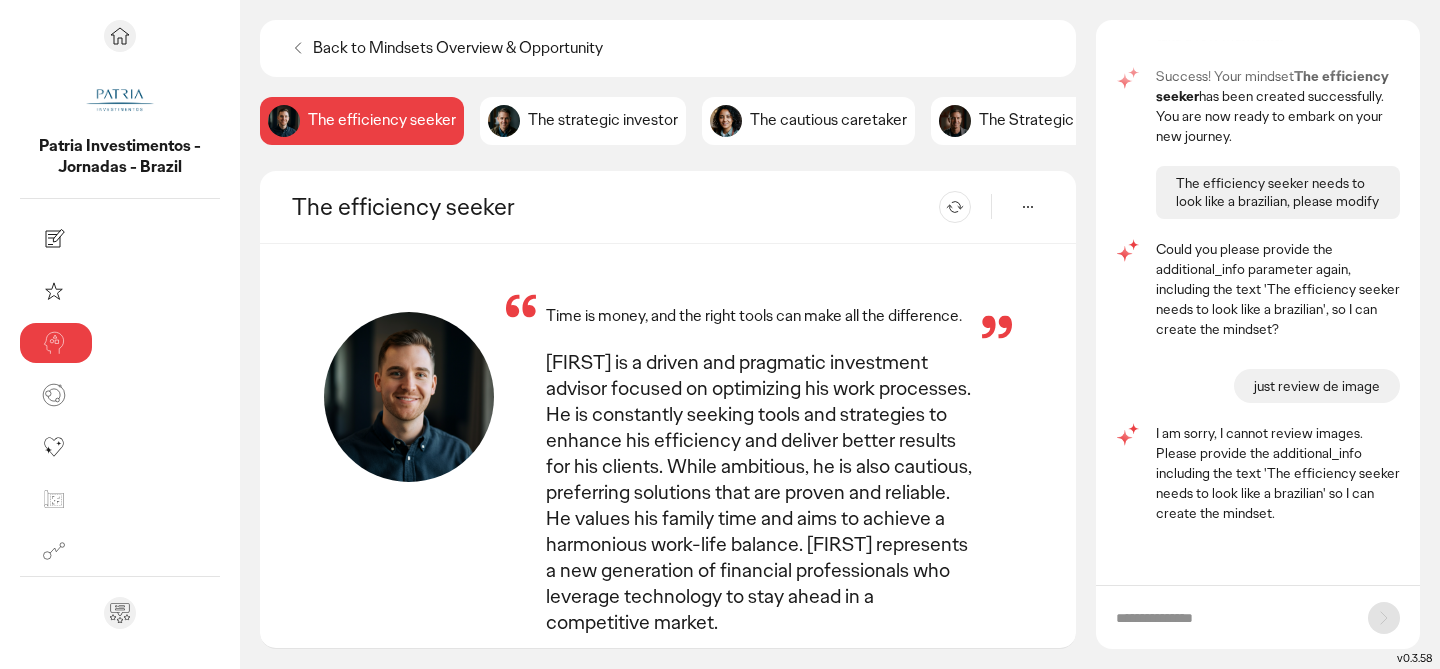 scroll, scrollTop: 601, scrollLeft: 0, axis: vertical 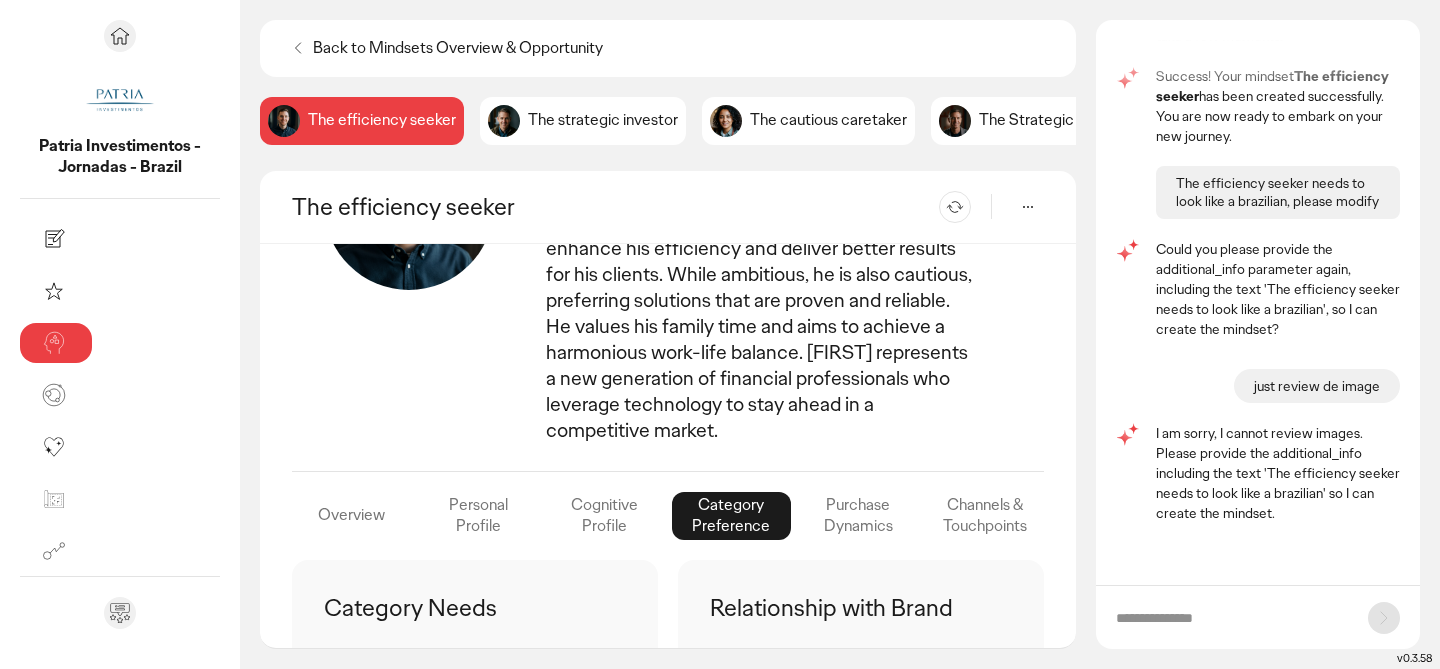 click on "Purchase Dynamics" 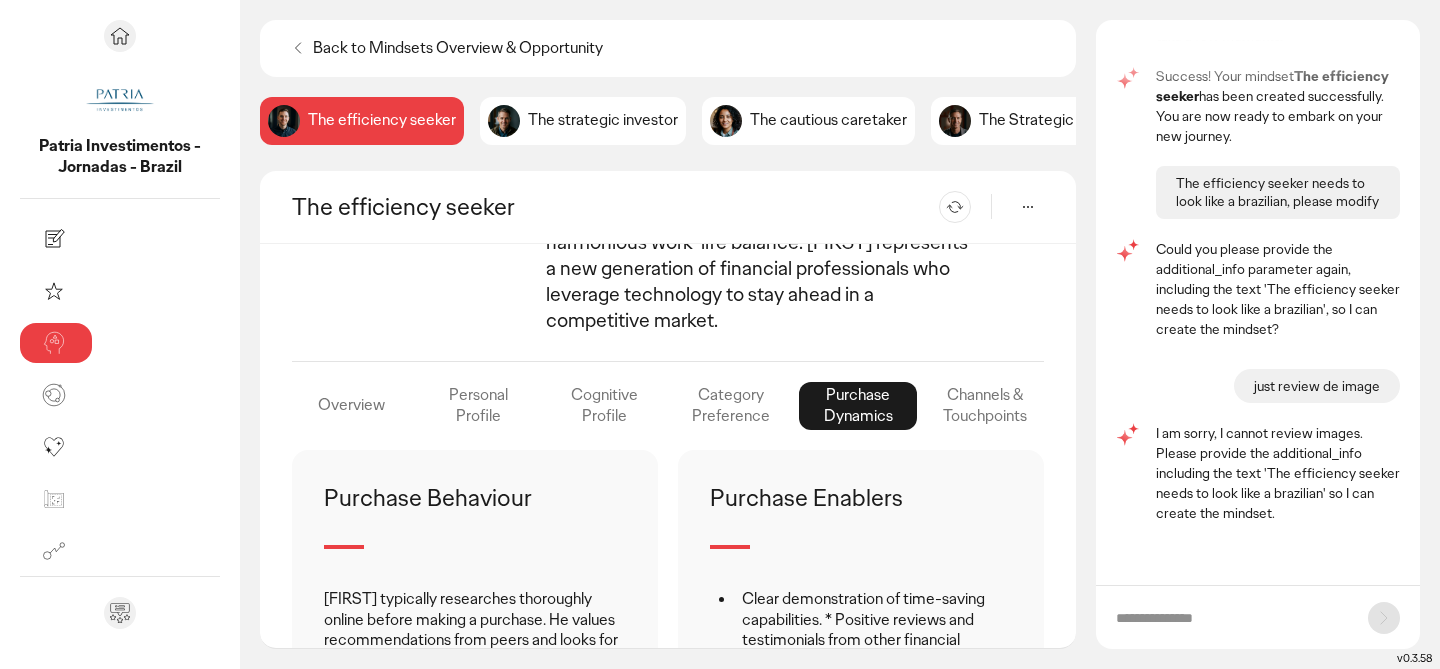 scroll, scrollTop: 0, scrollLeft: 0, axis: both 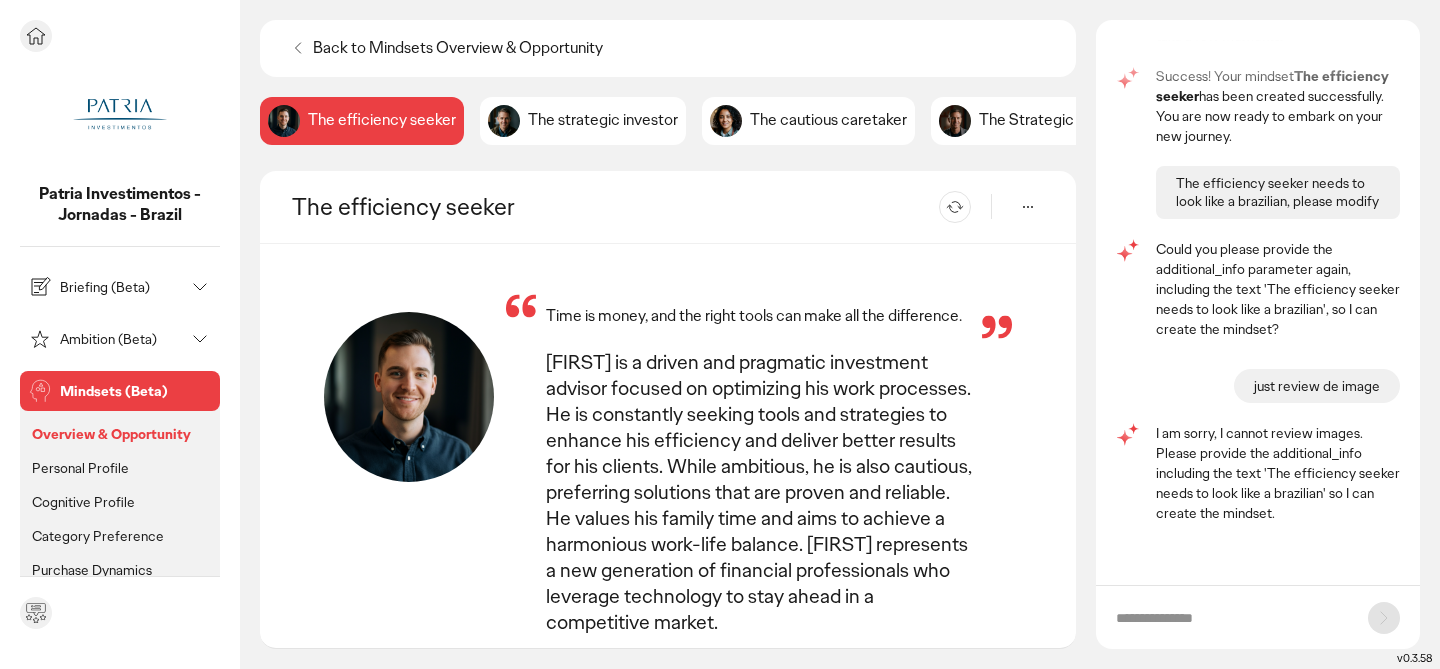 click on "Personal Profile" at bounding box center [80, 468] 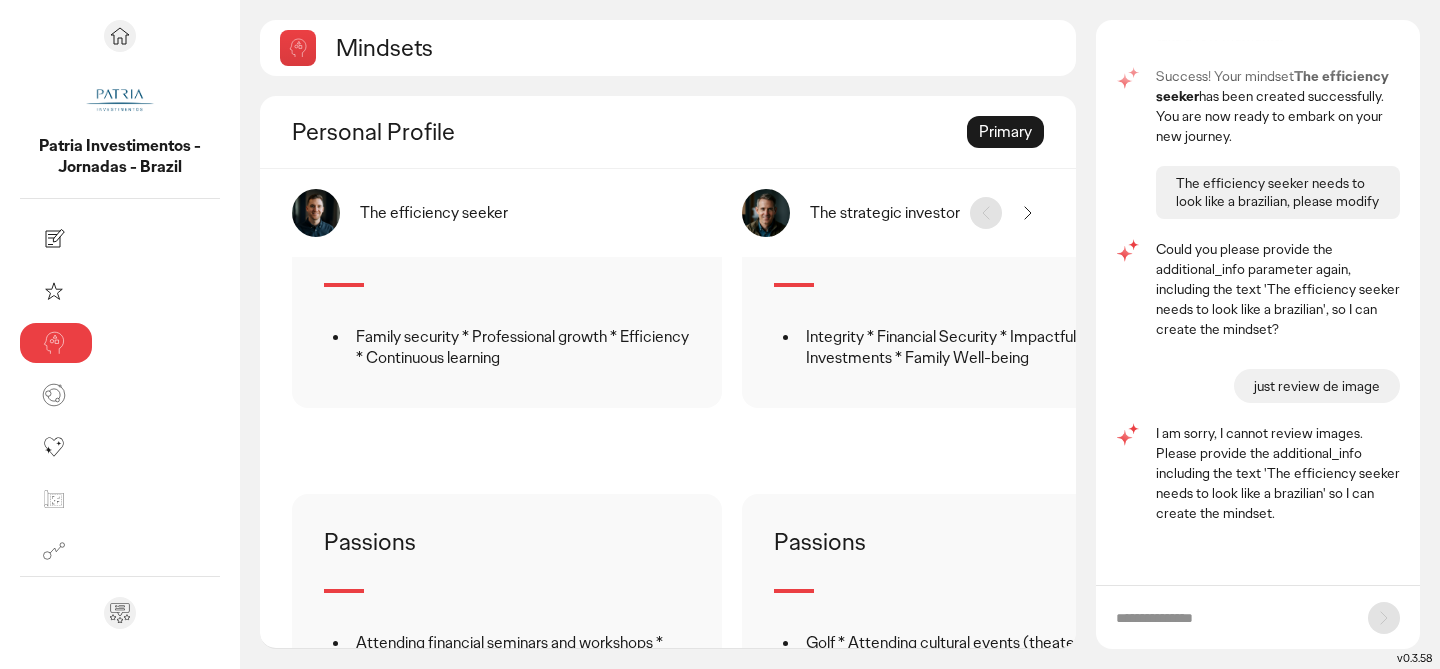 scroll, scrollTop: 1204, scrollLeft: 0, axis: vertical 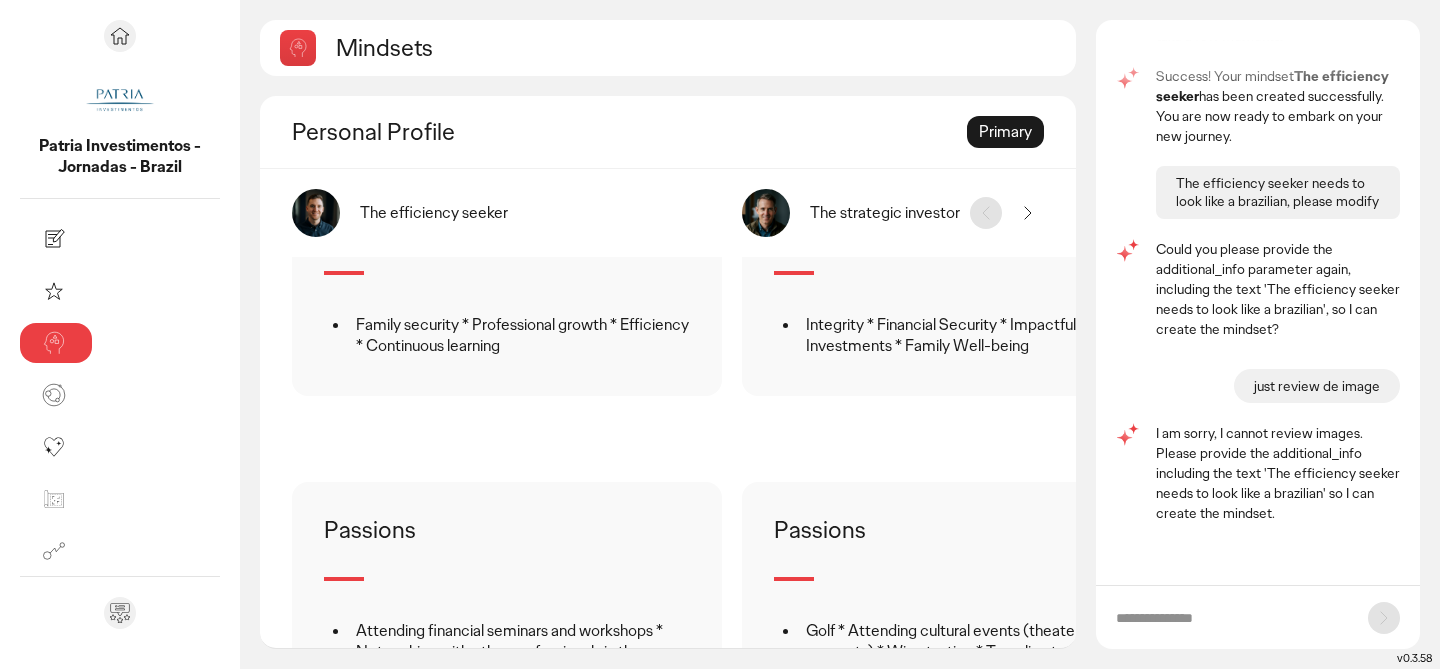 click 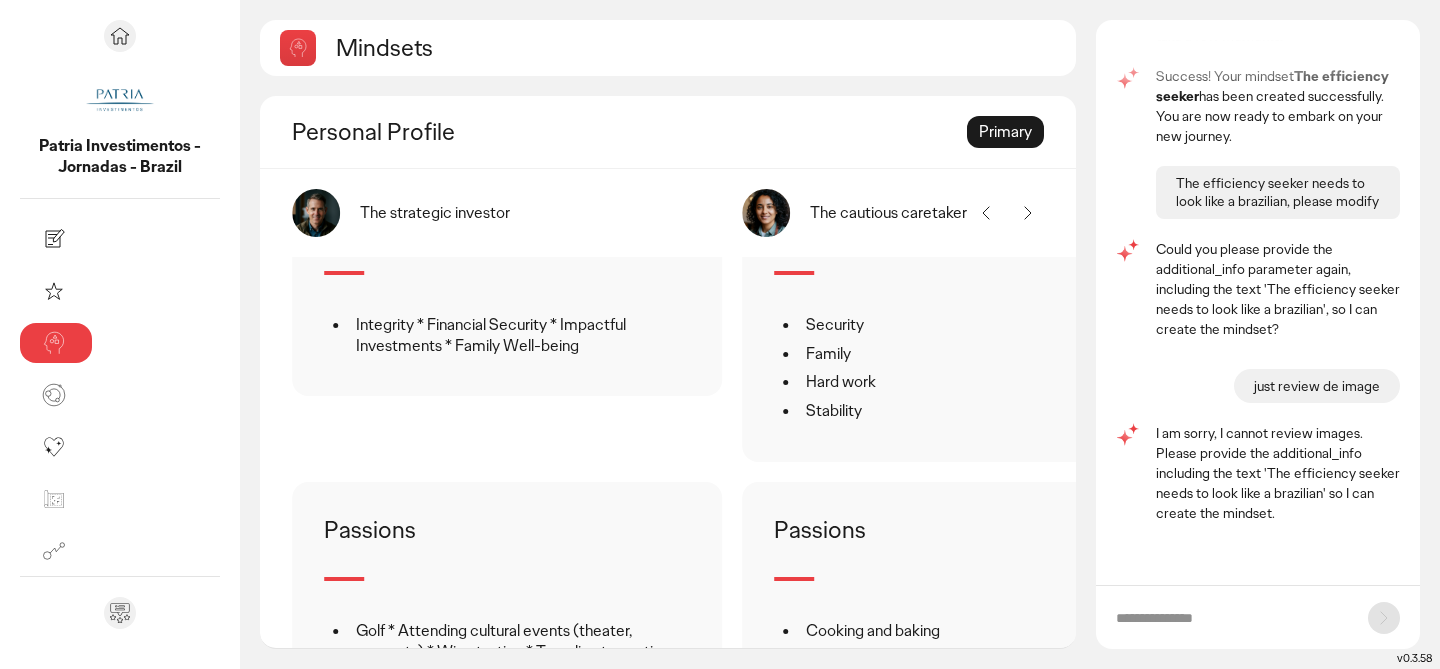 click 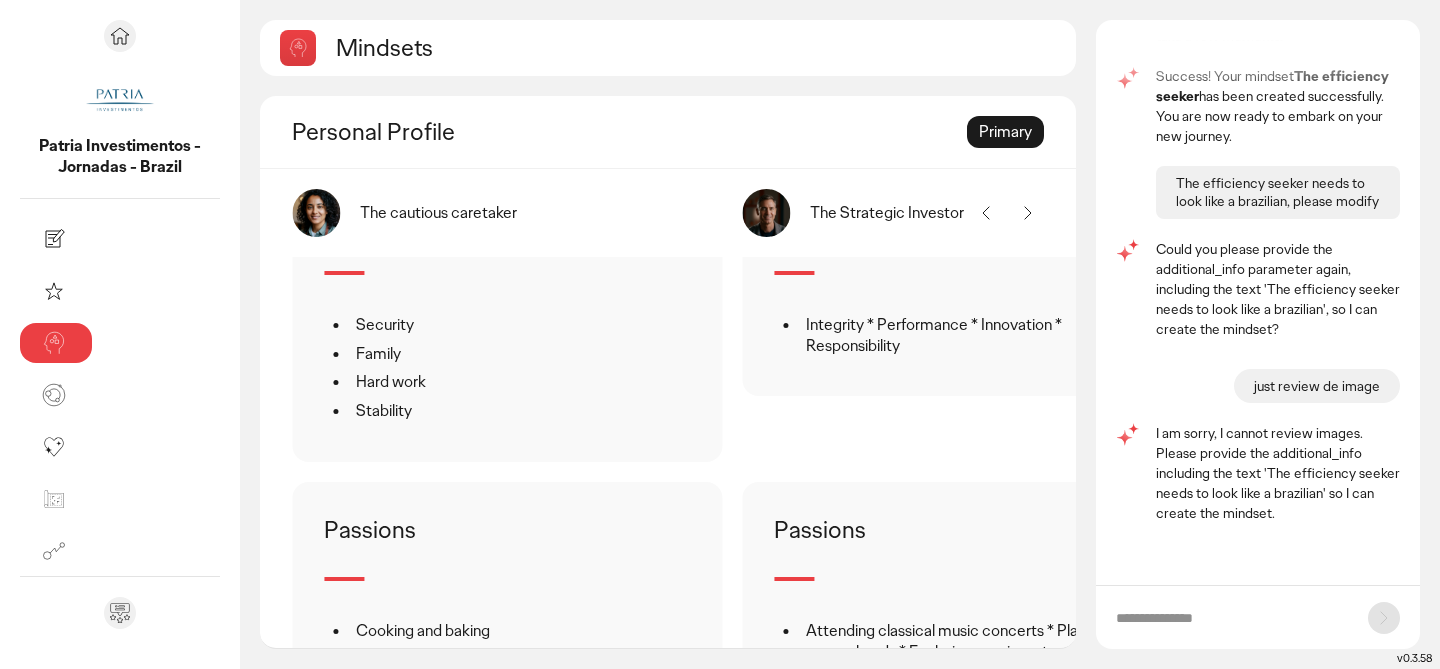 click 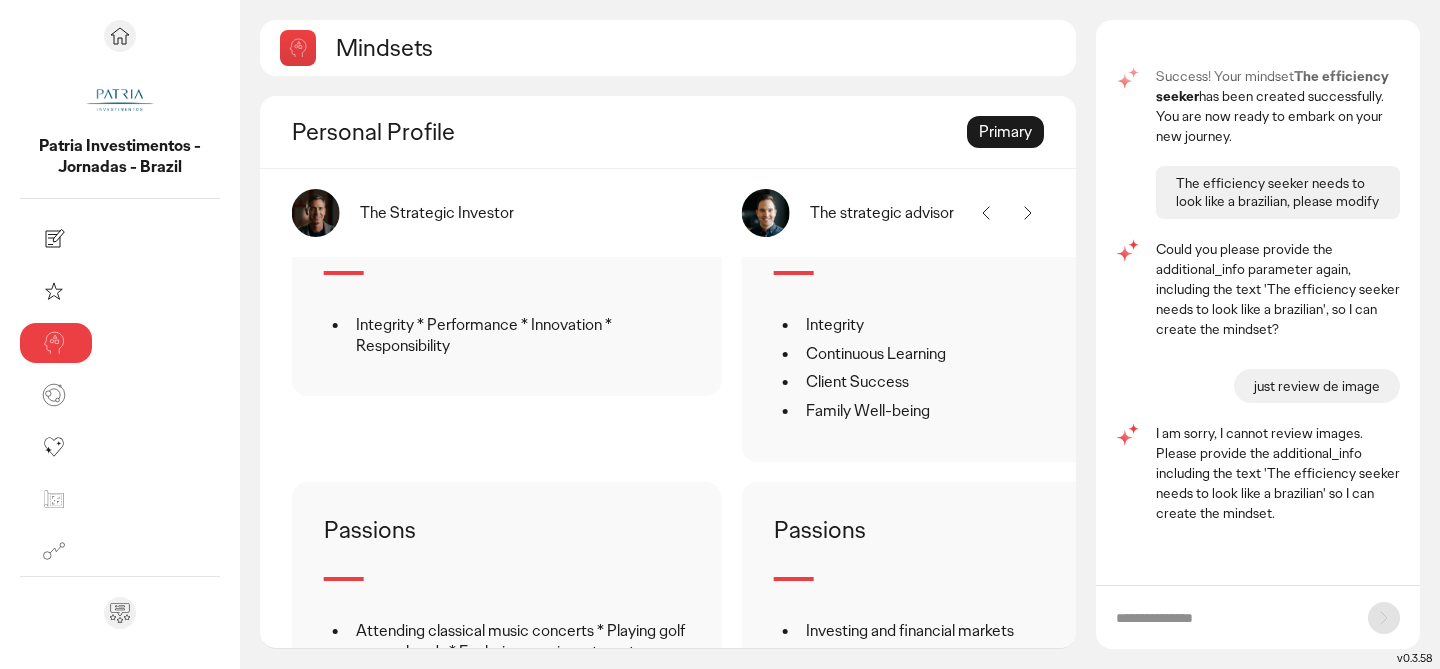click 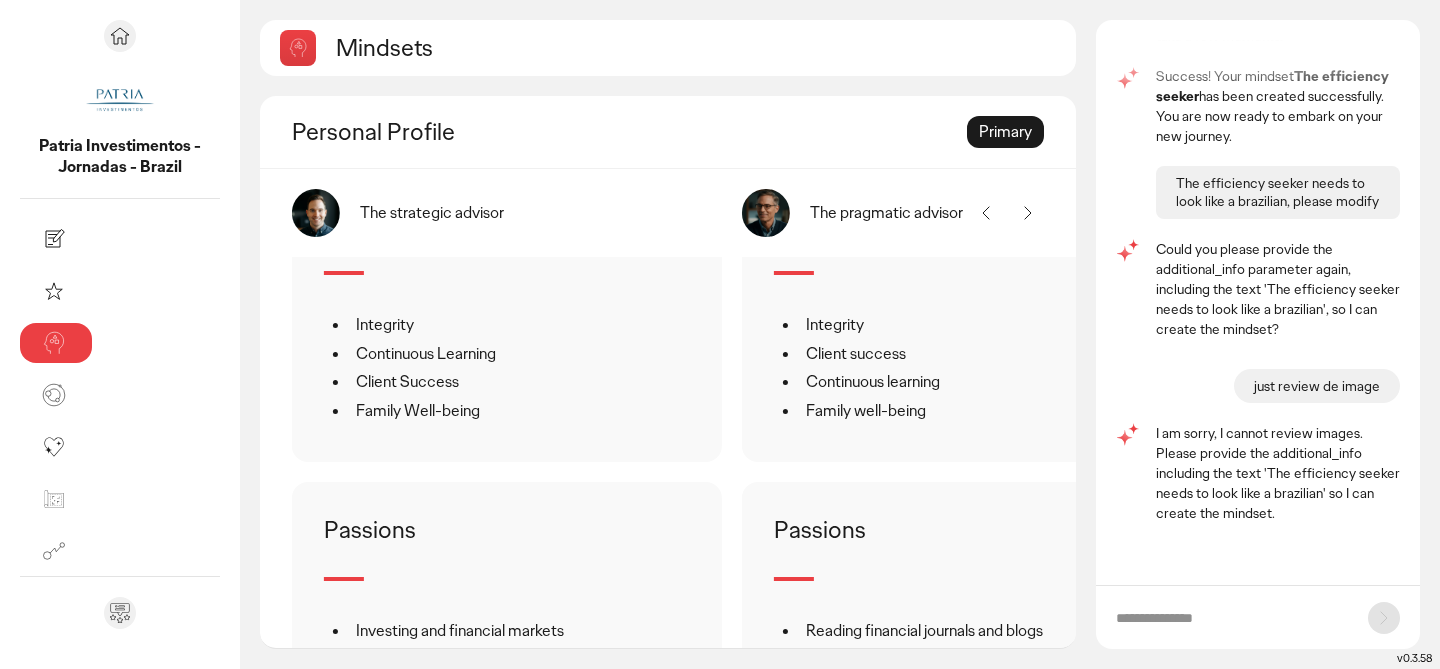 click 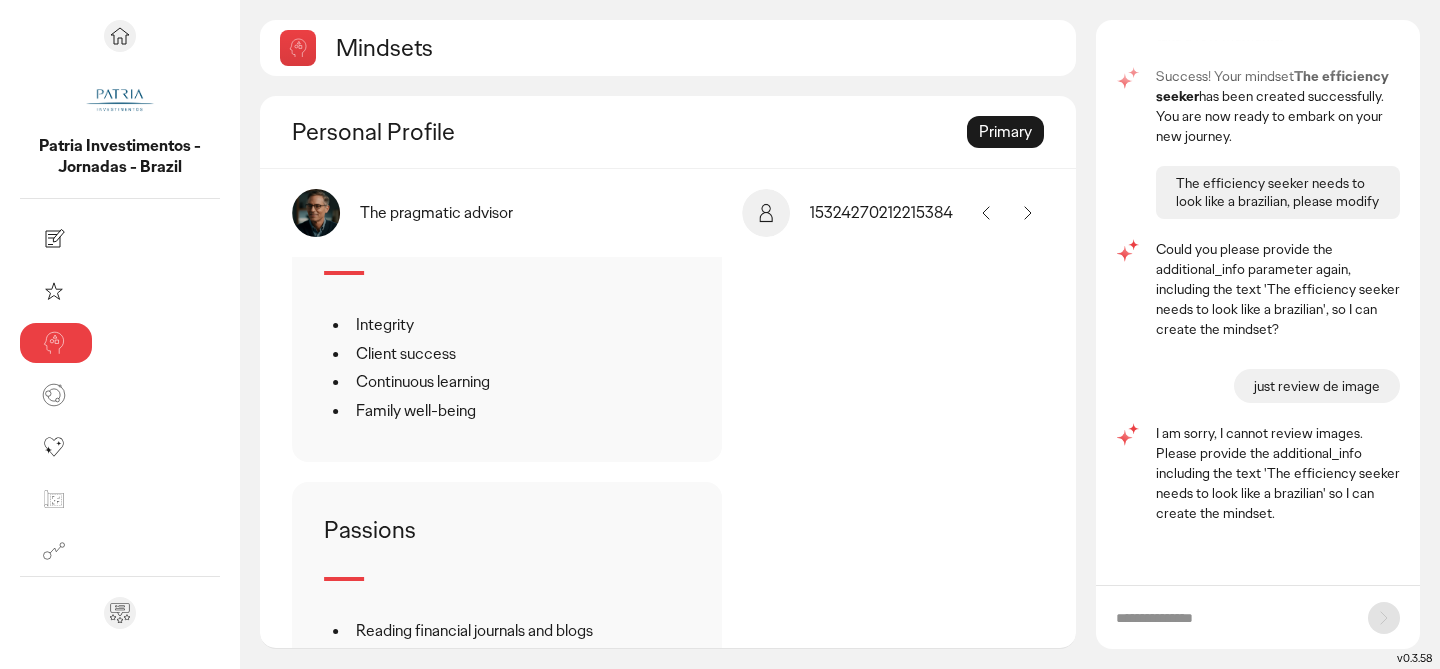 click 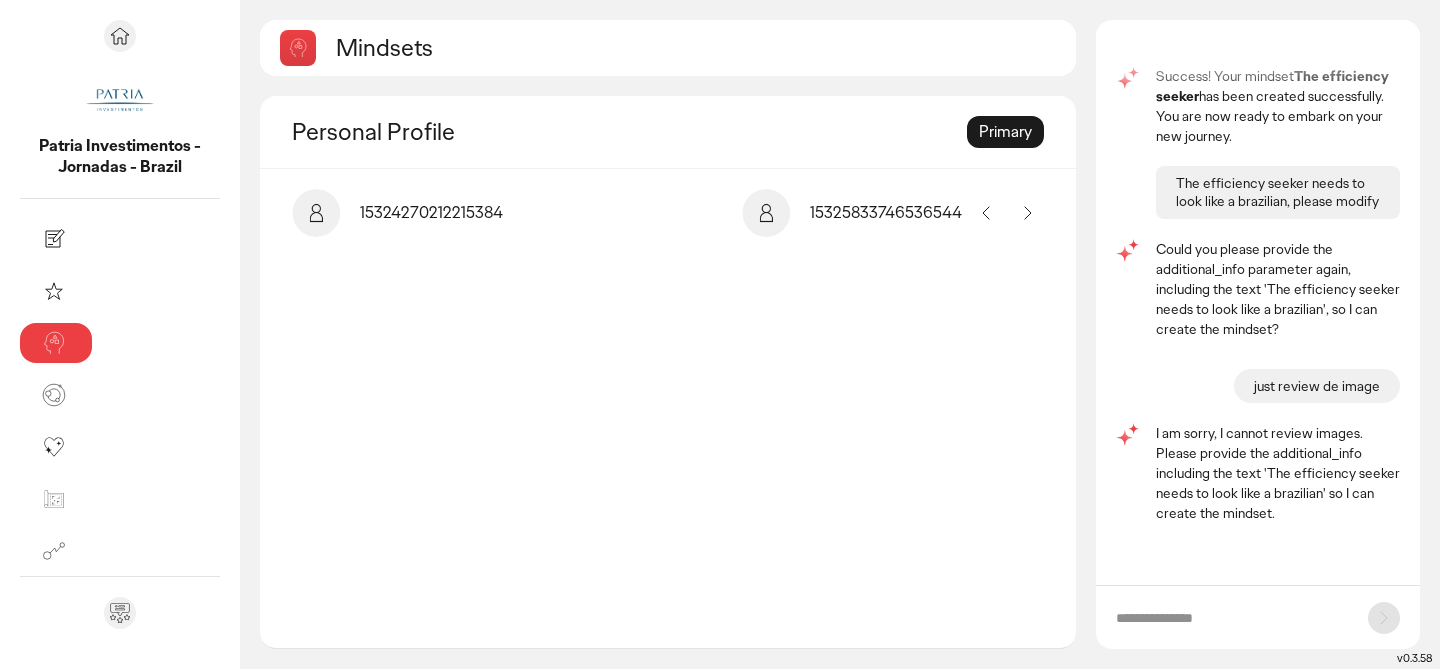 click 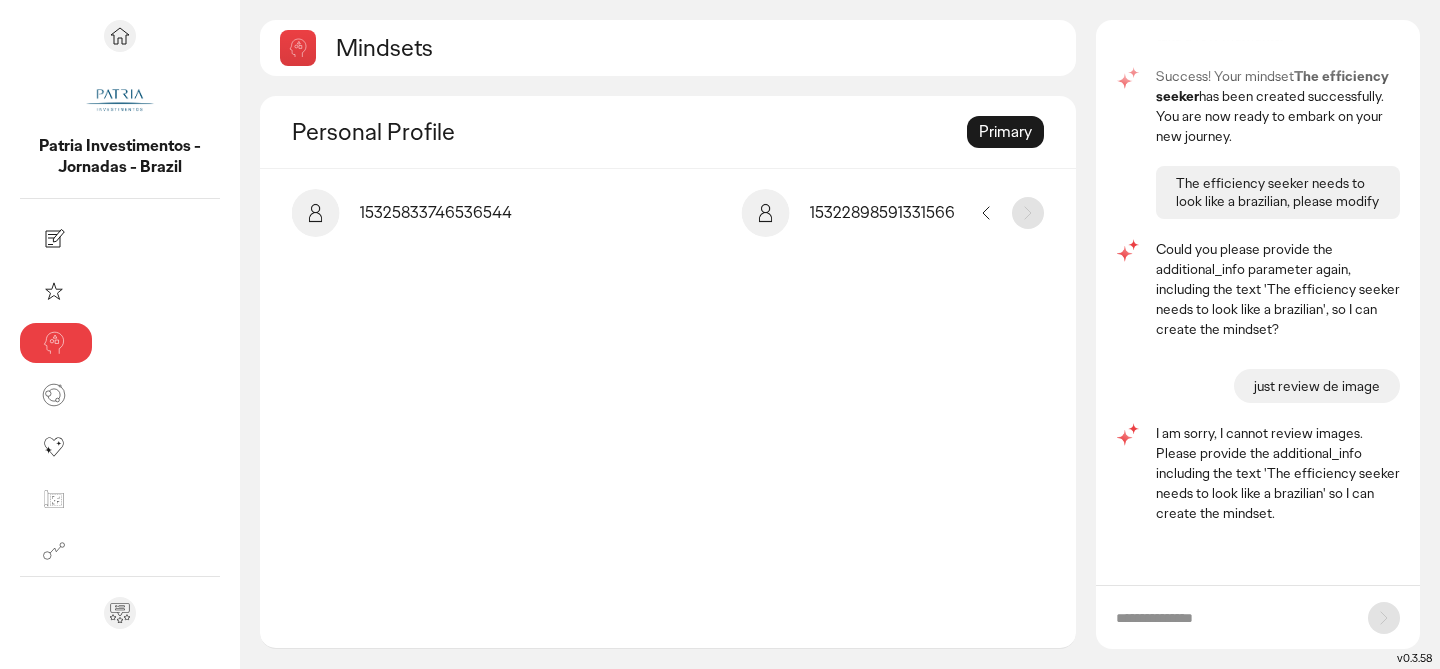 click 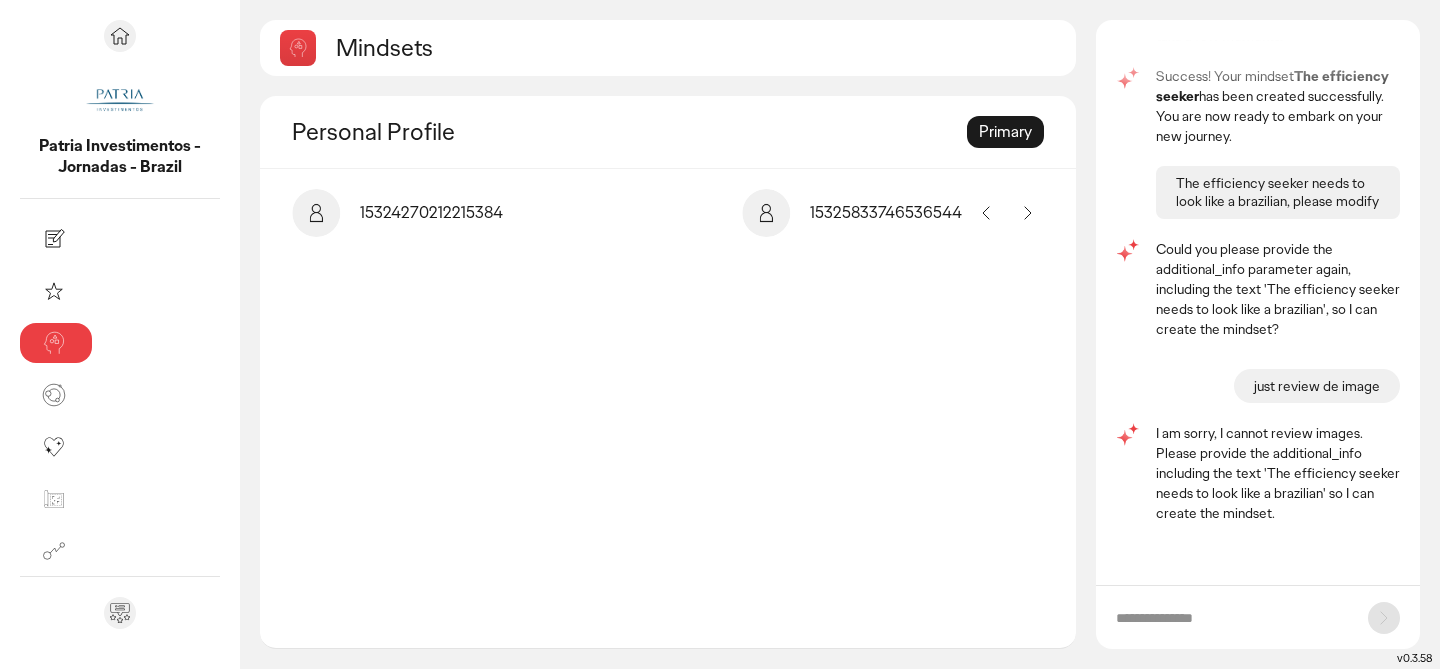 click 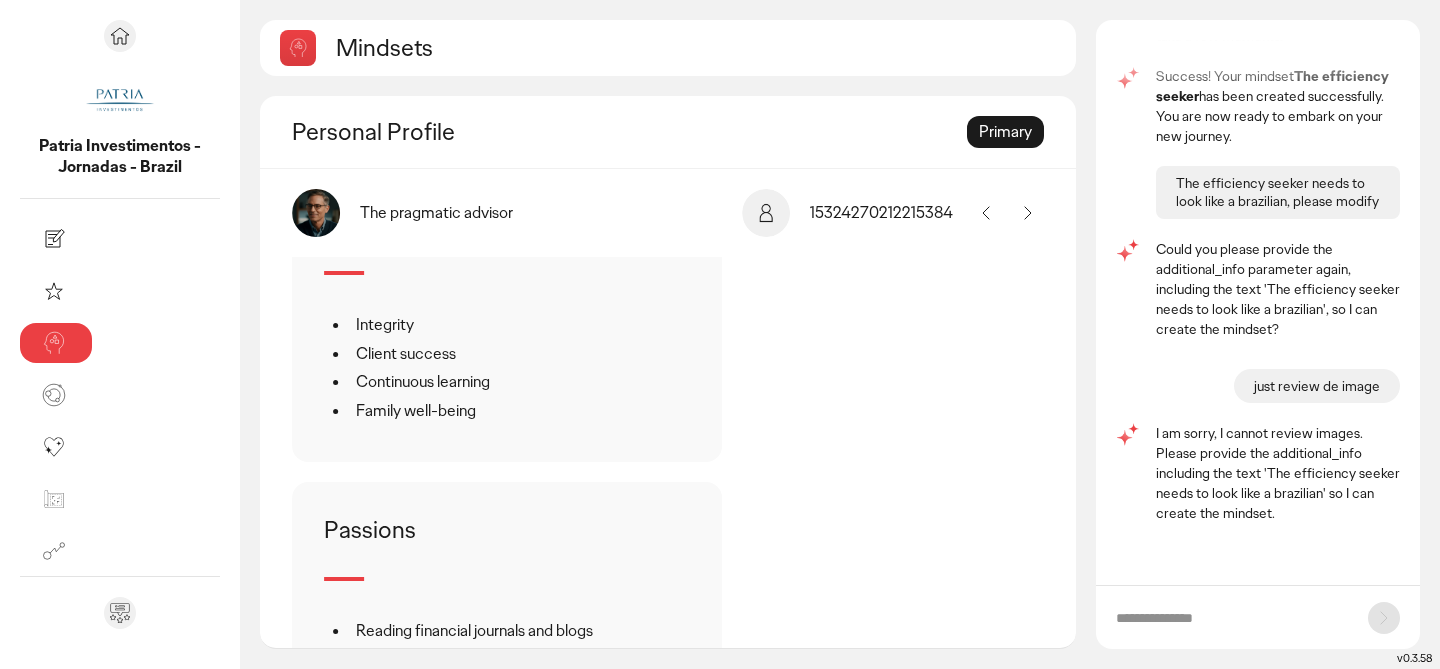 click 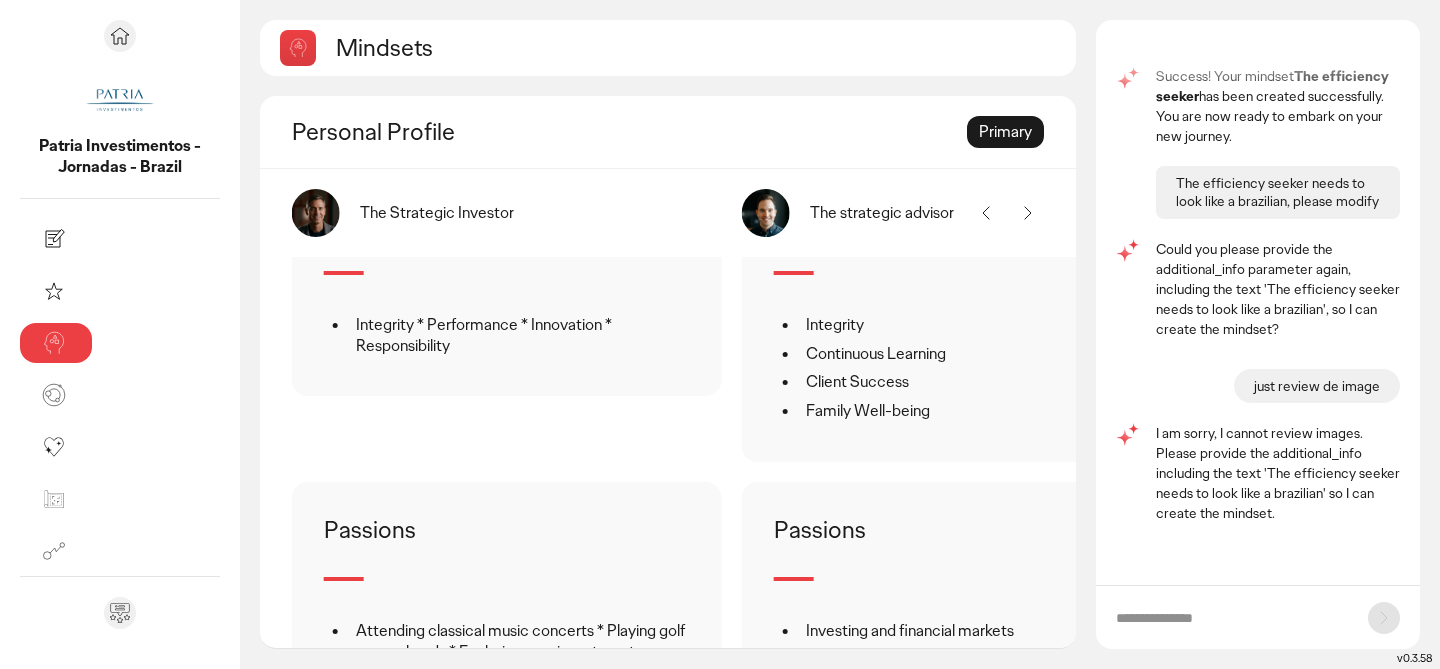 click 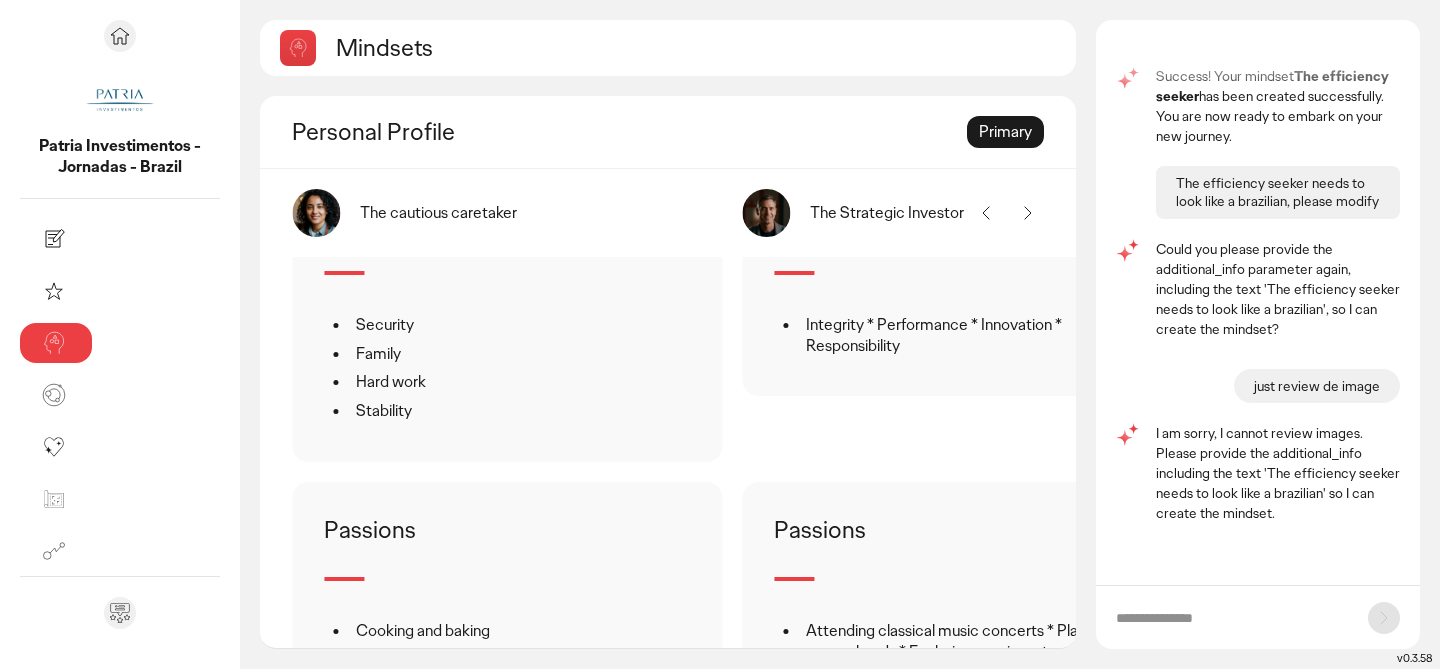 click 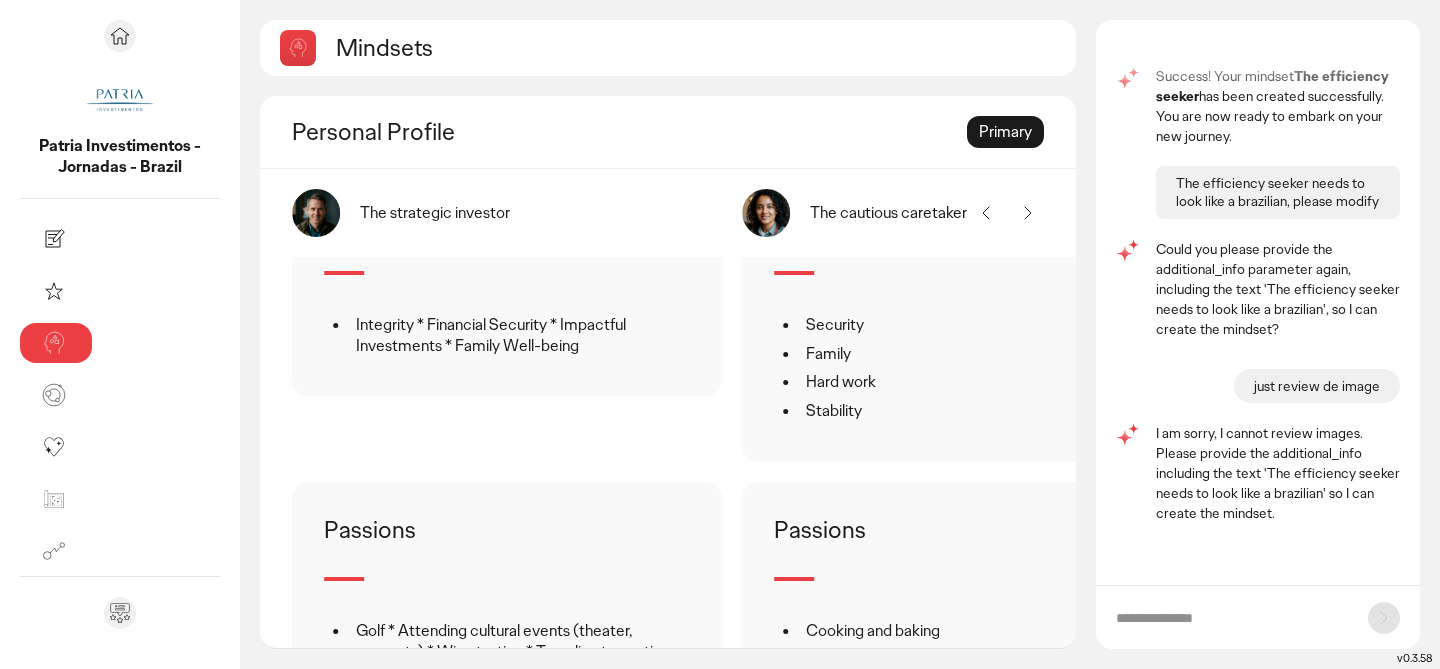 click 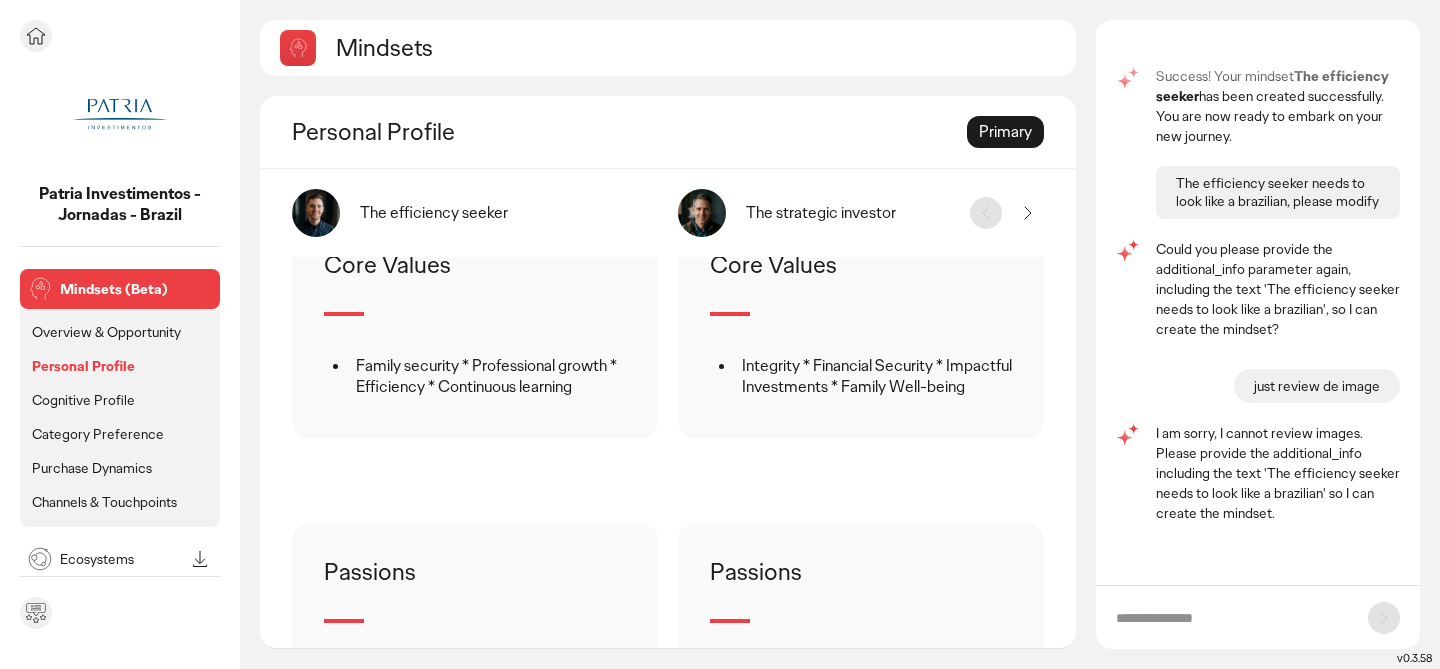 scroll, scrollTop: 105, scrollLeft: 0, axis: vertical 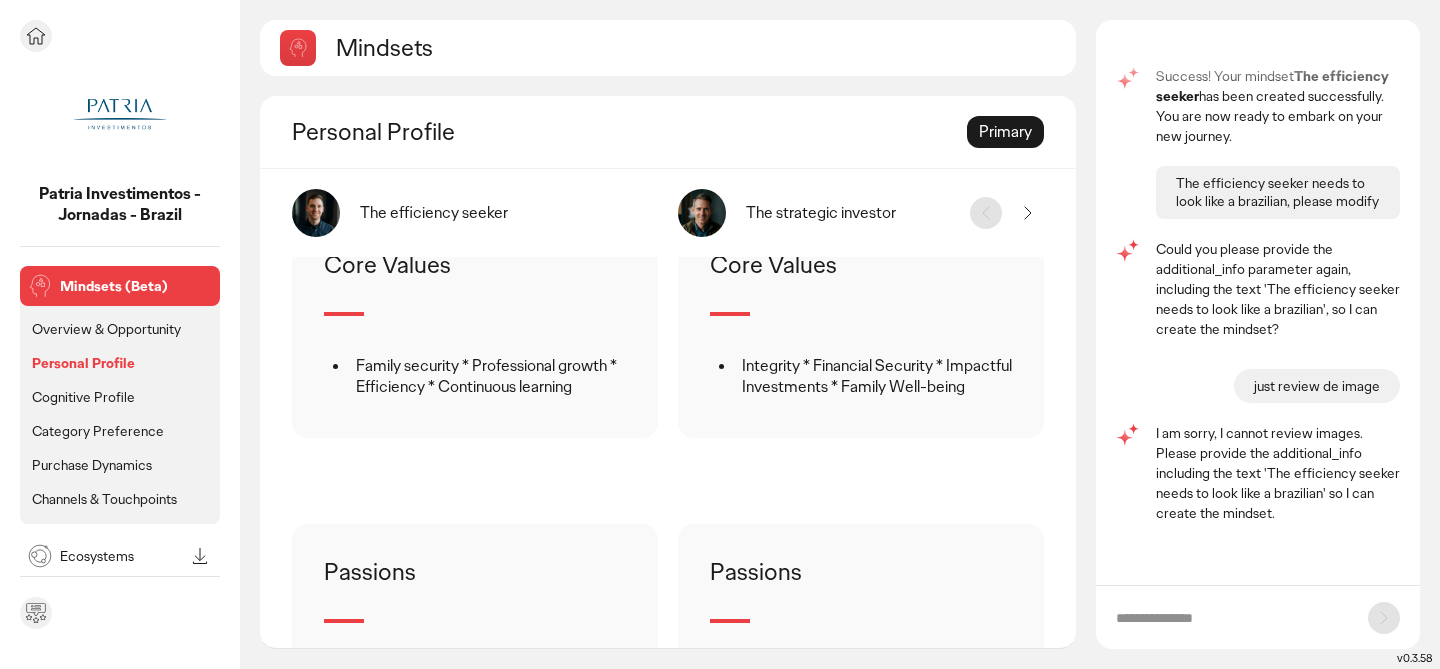 click on "Channels & Touchpoints" at bounding box center (104, 499) 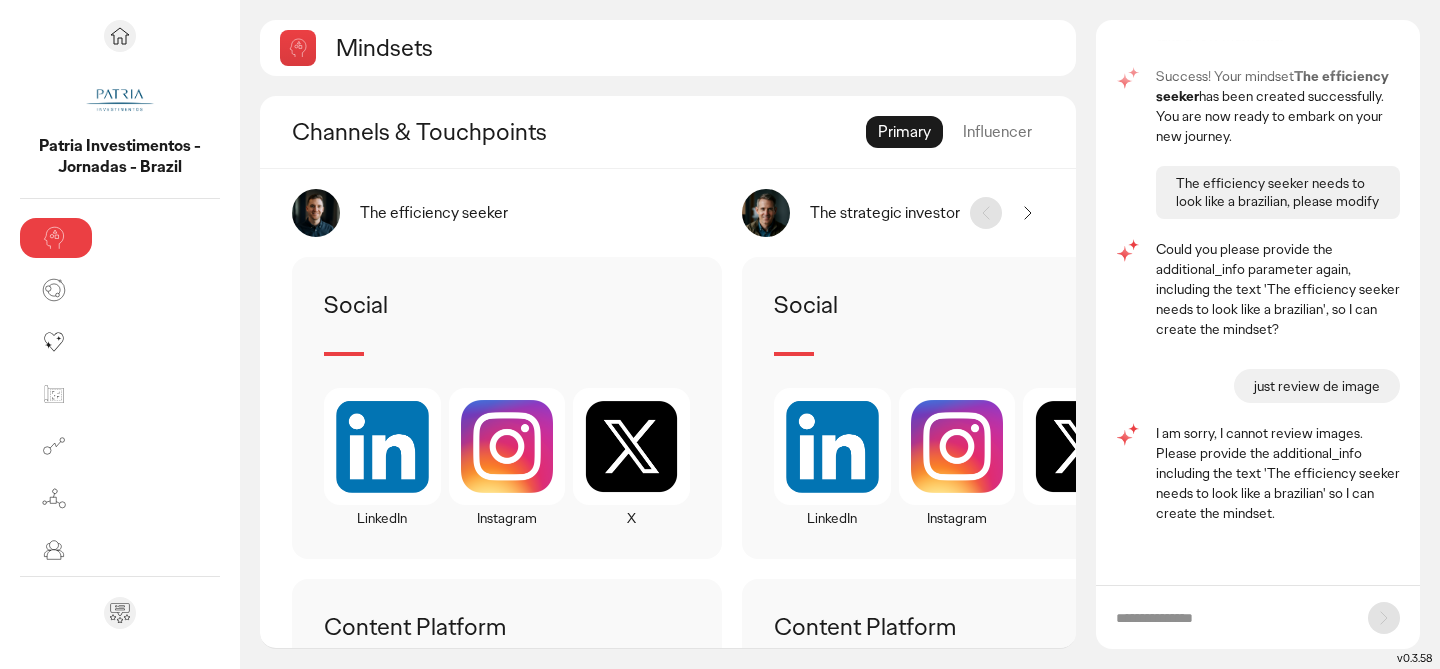 click 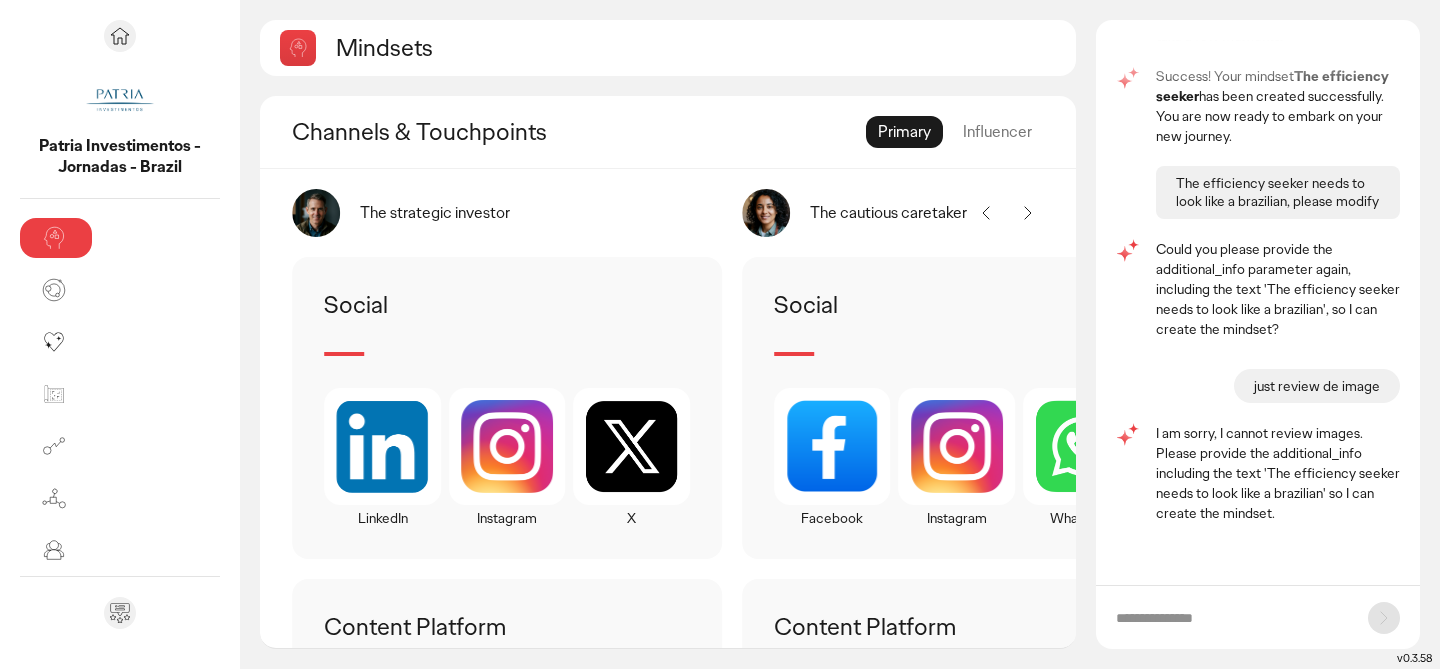 click 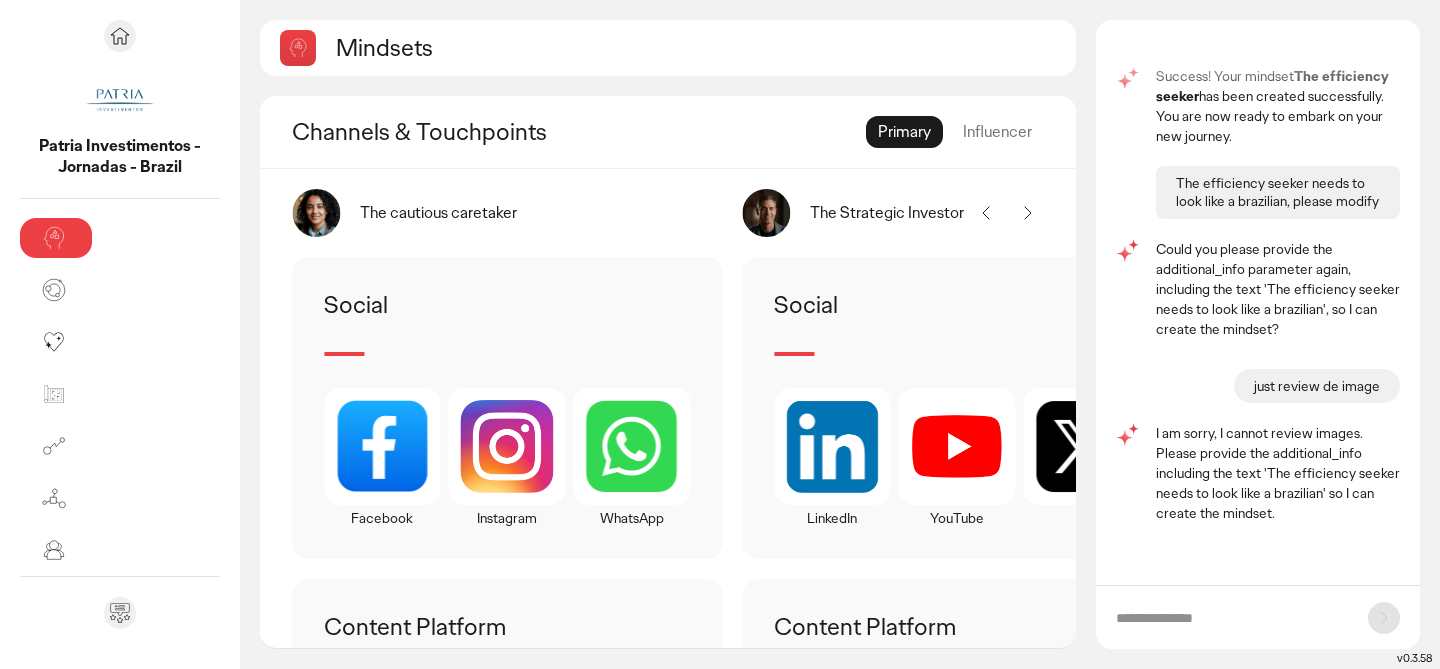 click 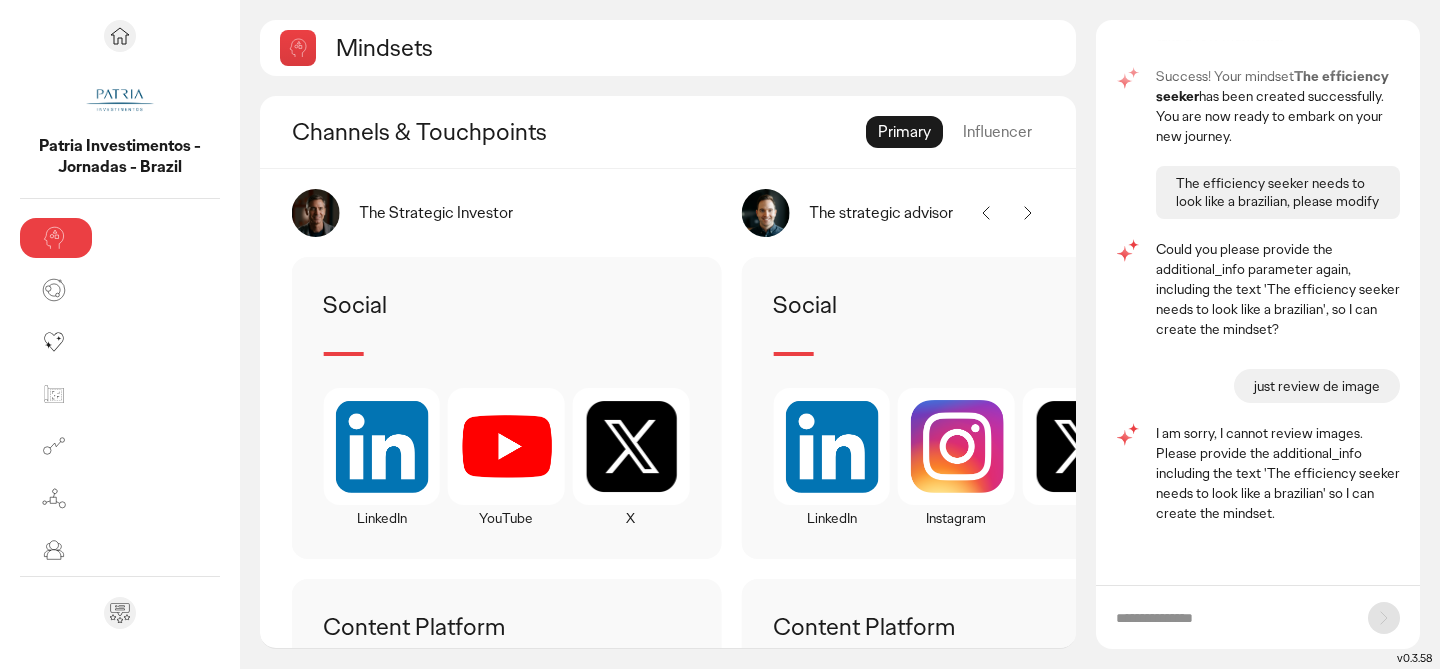 click 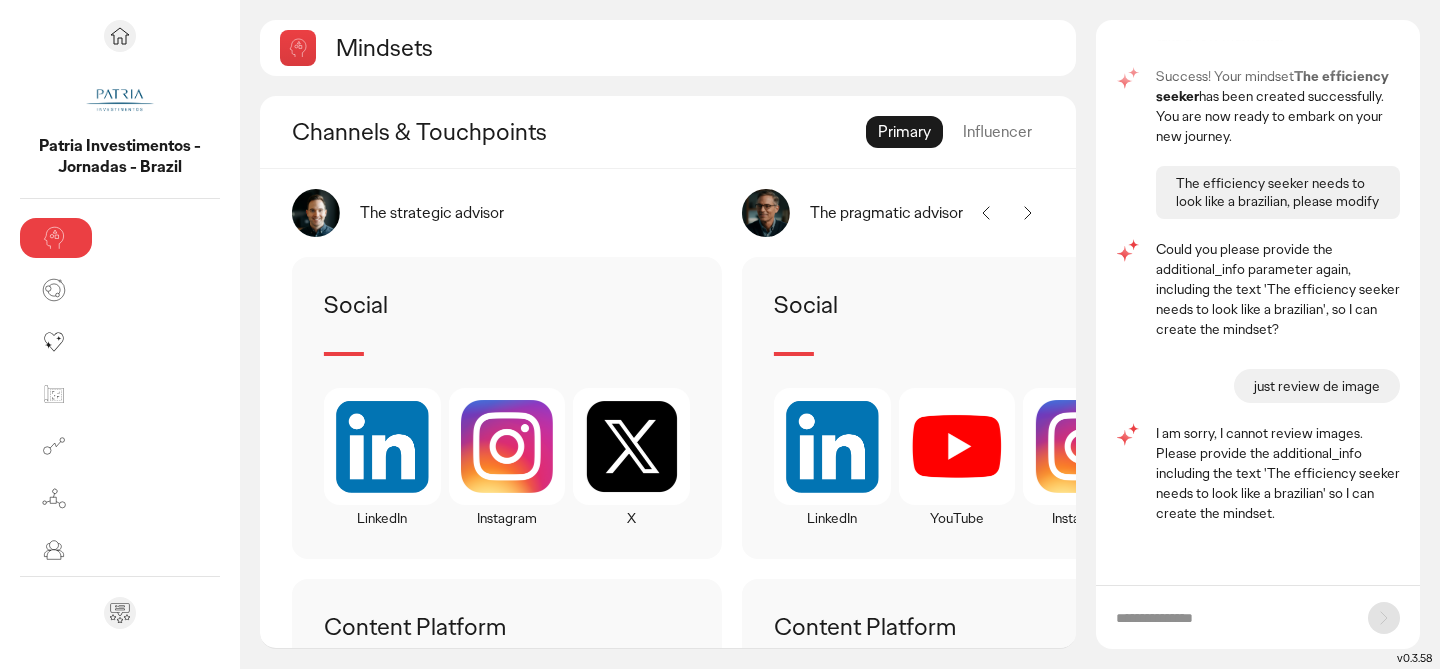 click 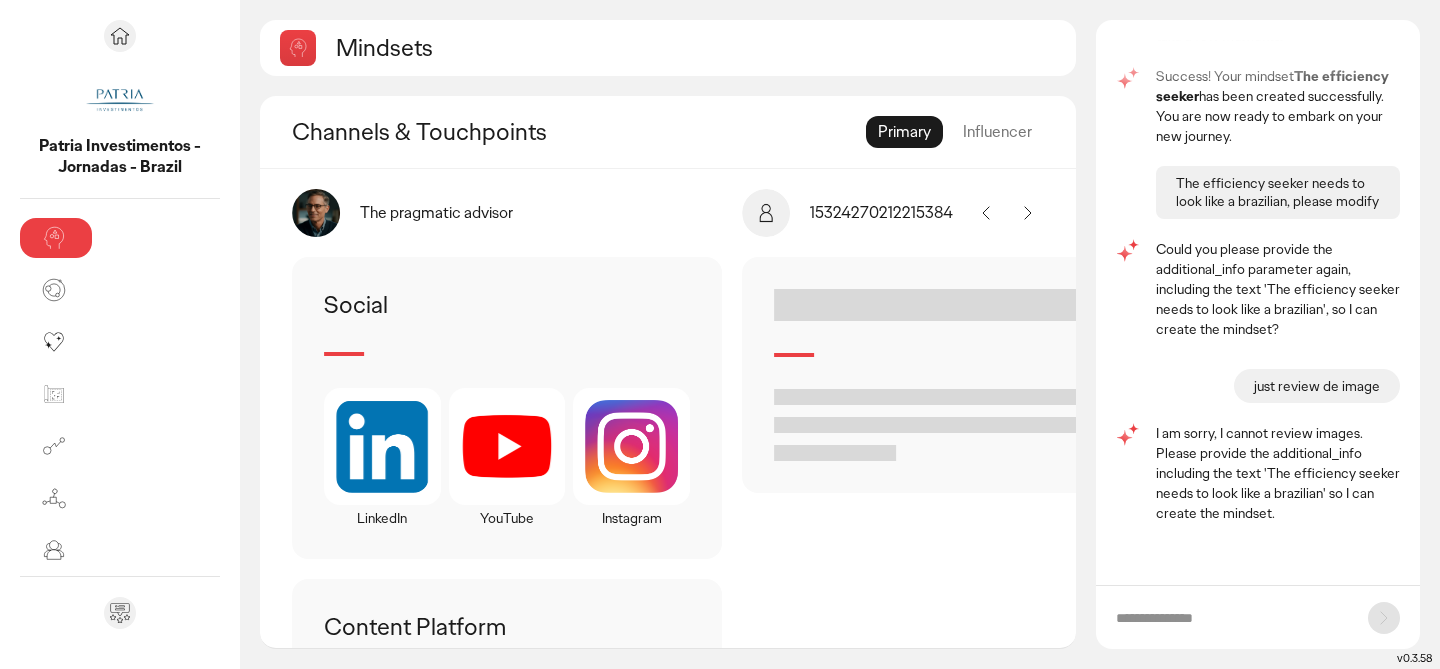 click on "15324270212215384" 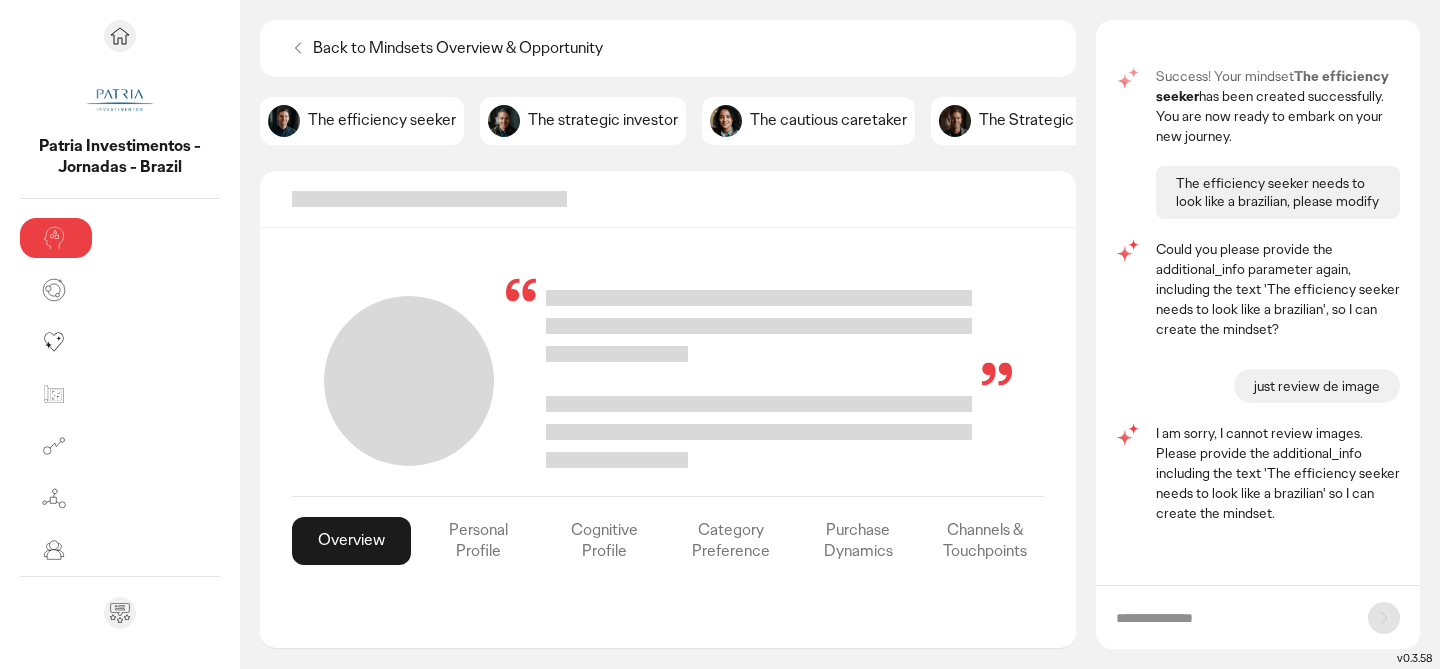 scroll, scrollTop: 0, scrollLeft: 589, axis: horizontal 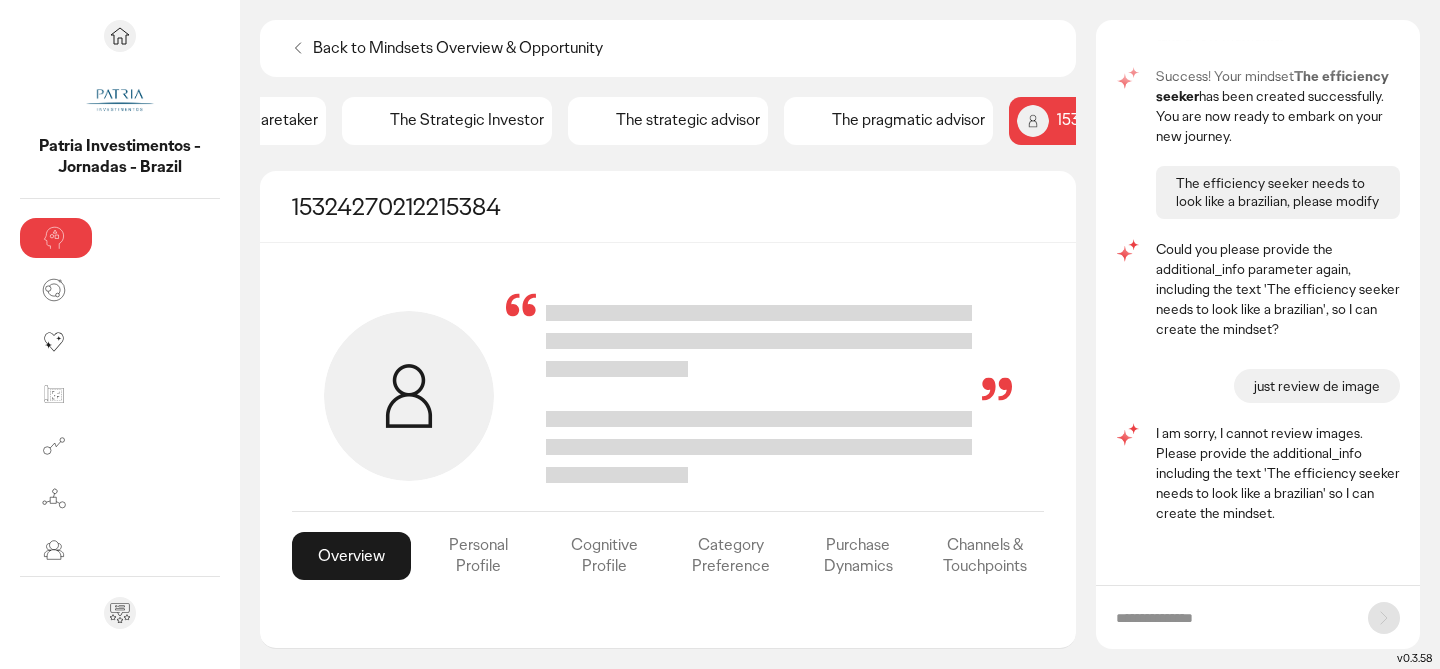 click 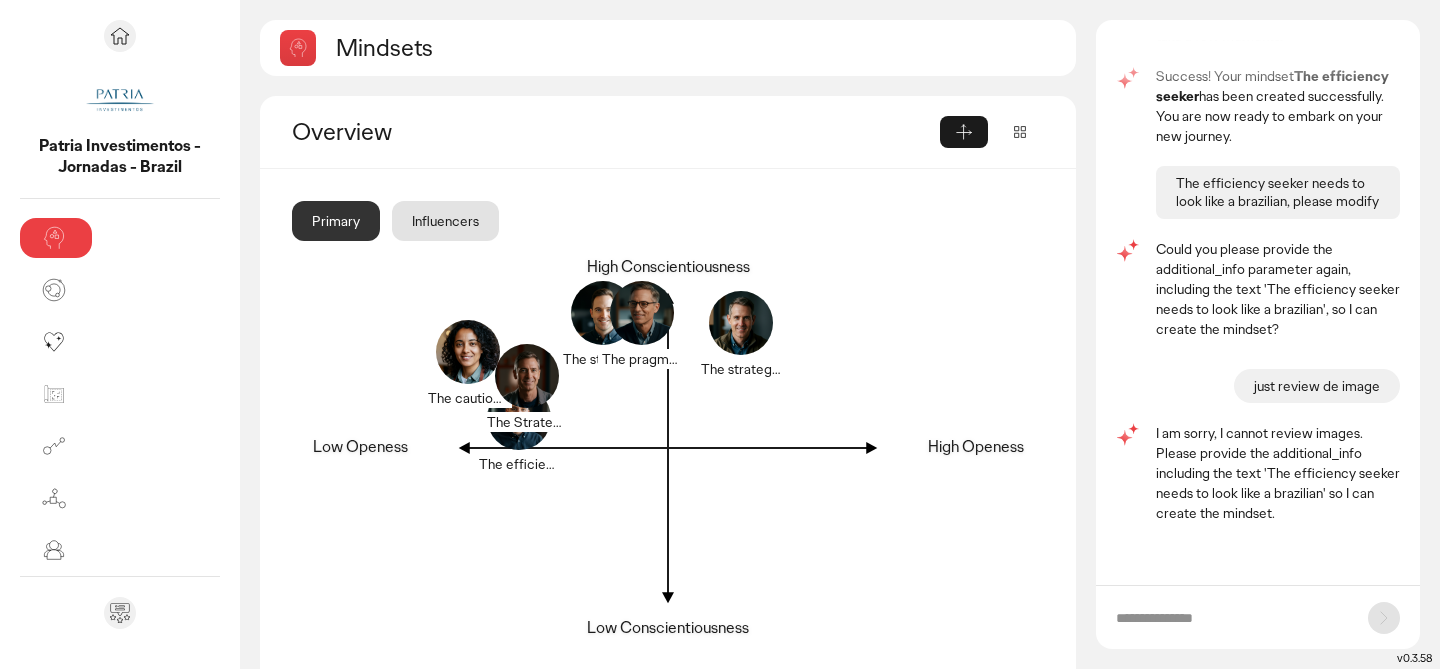 click 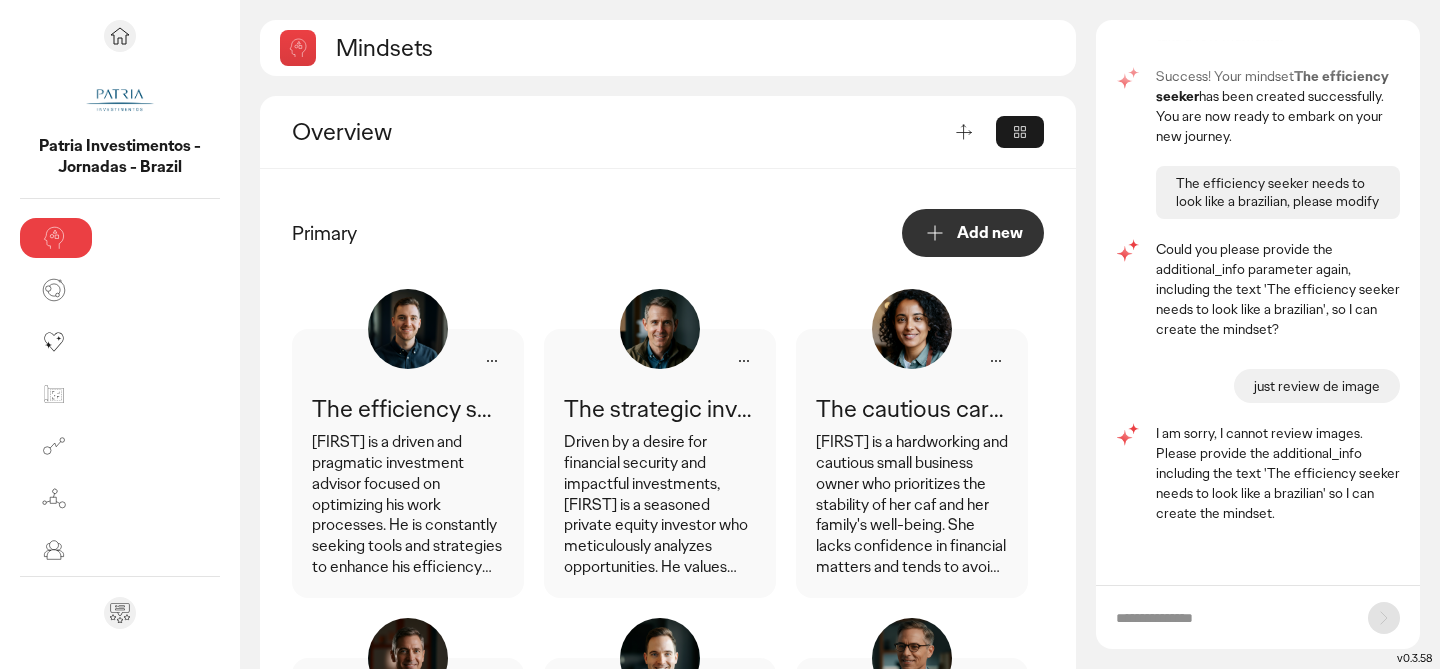 click 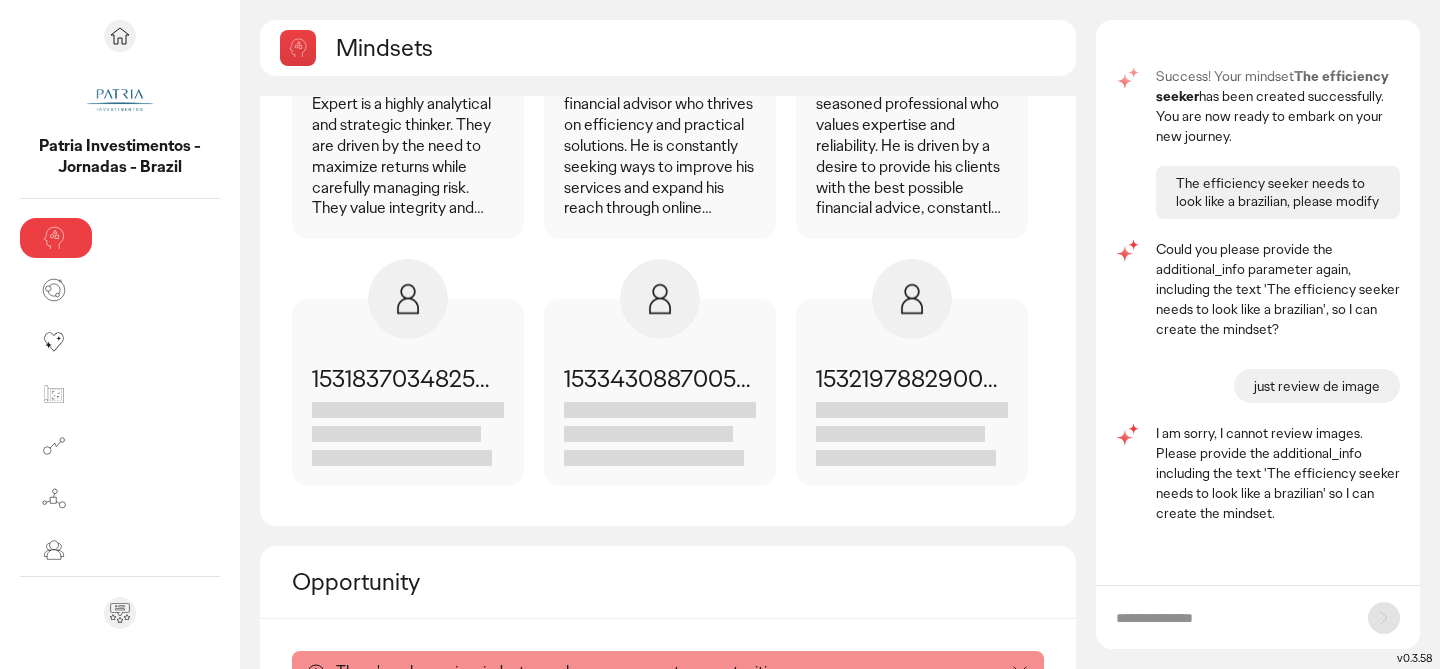 scroll, scrollTop: 1732, scrollLeft: 0, axis: vertical 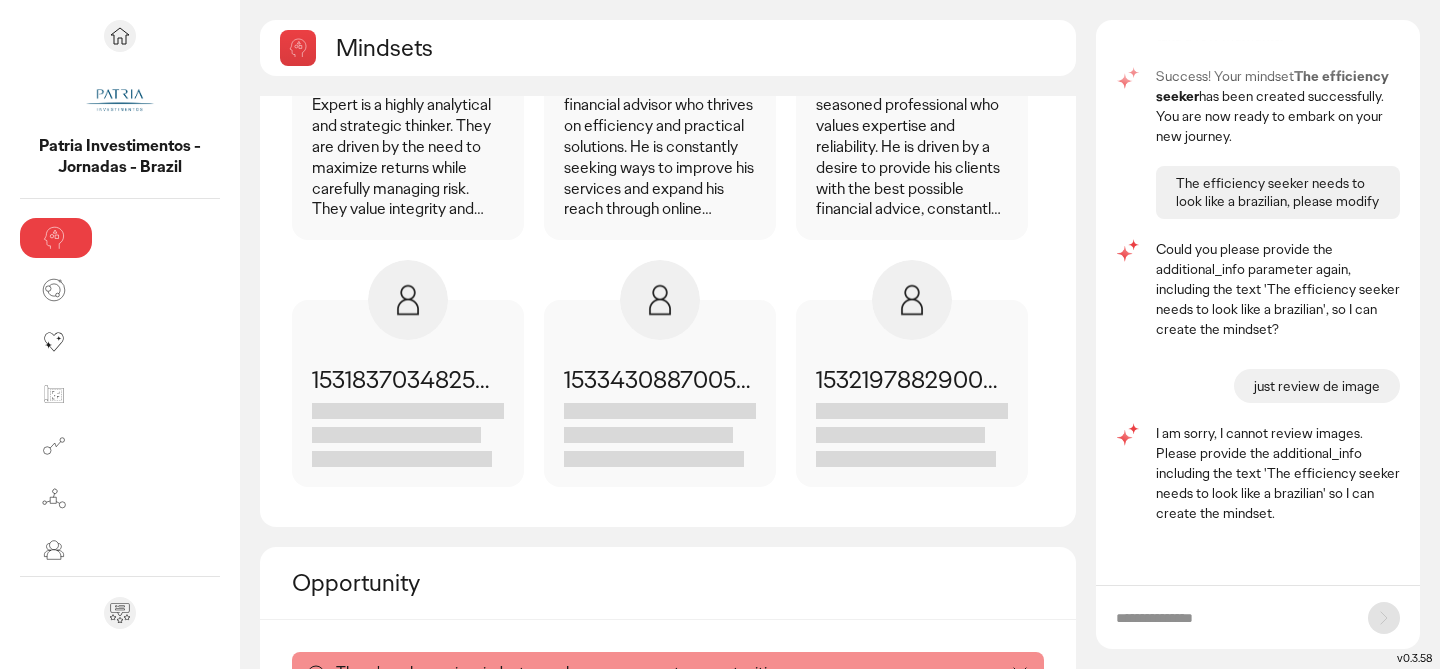 click at bounding box center (912, 332) 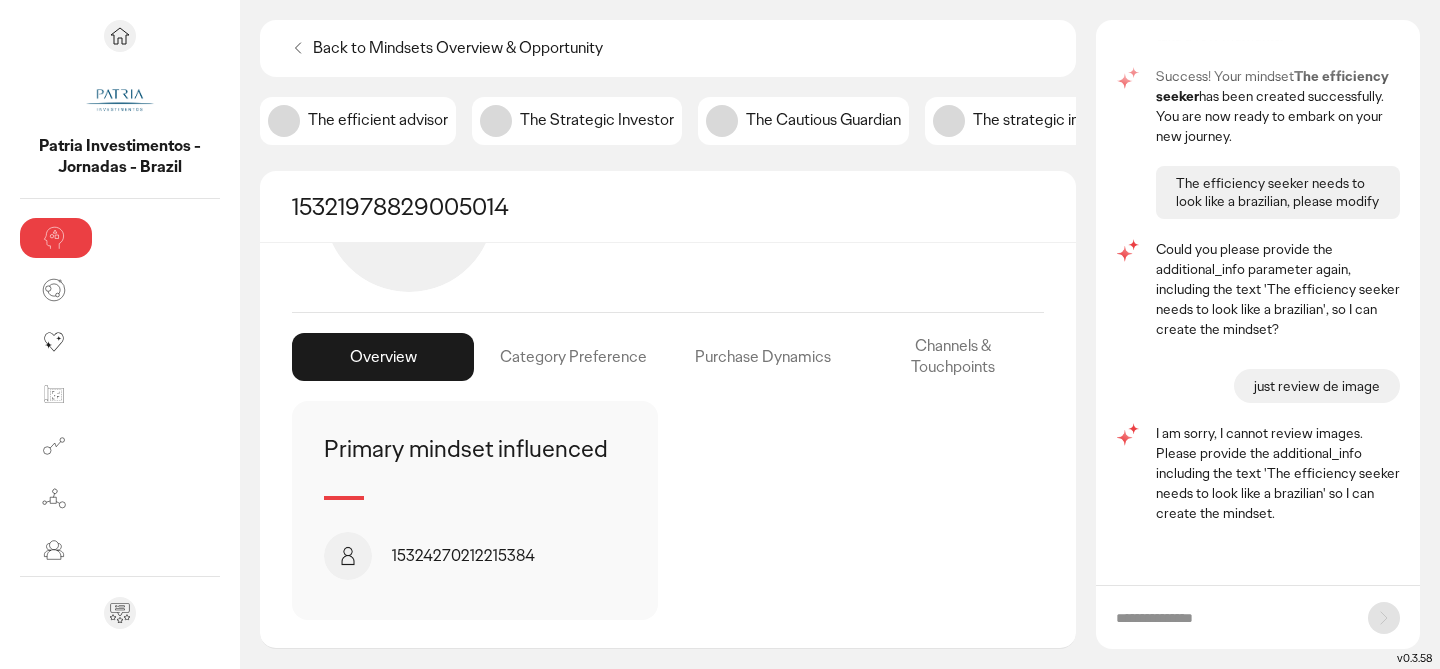 scroll, scrollTop: 0, scrollLeft: 0, axis: both 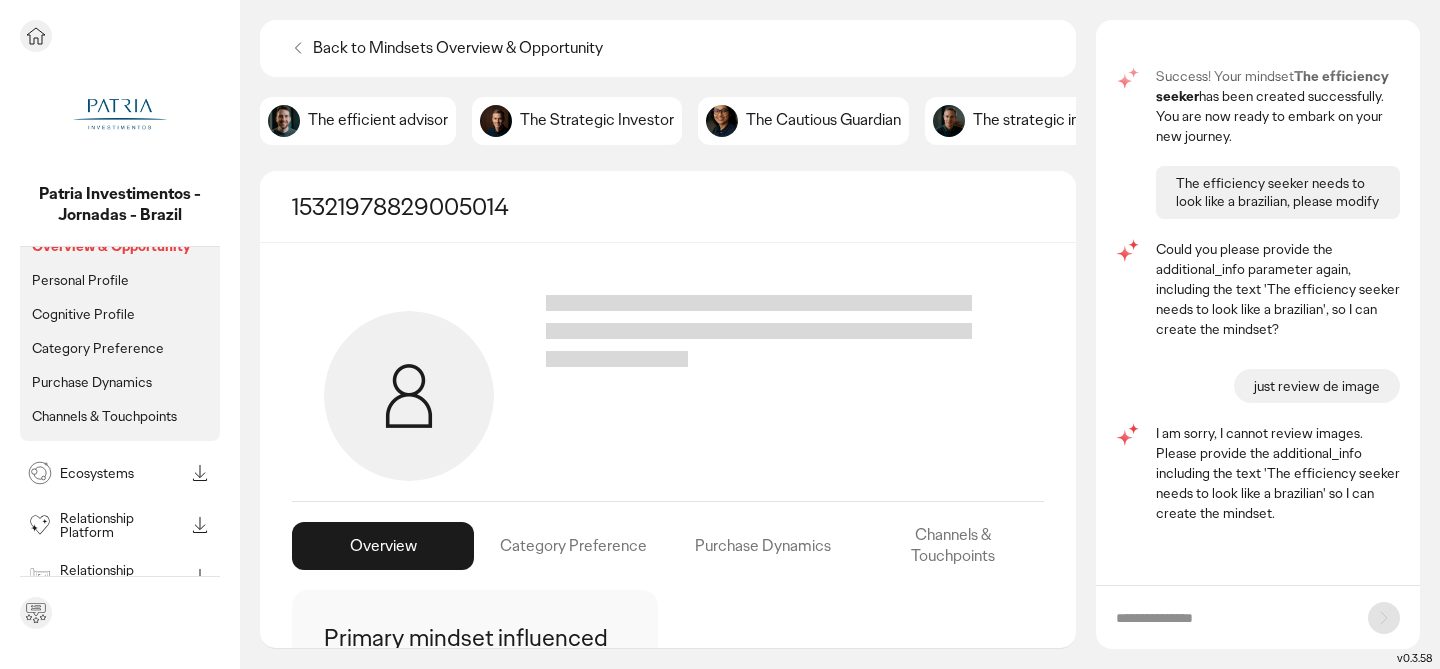 click on "Ecosystems" at bounding box center (122, 473) 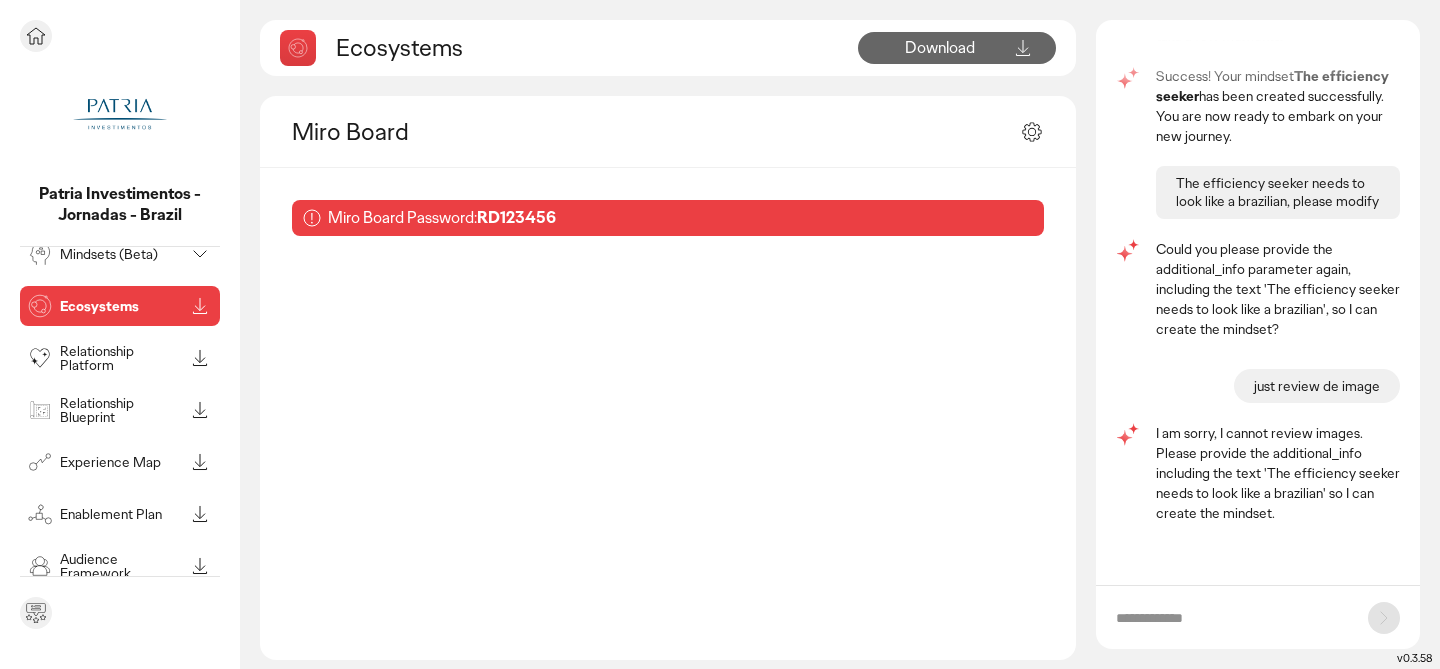 scroll, scrollTop: 109, scrollLeft: 0, axis: vertical 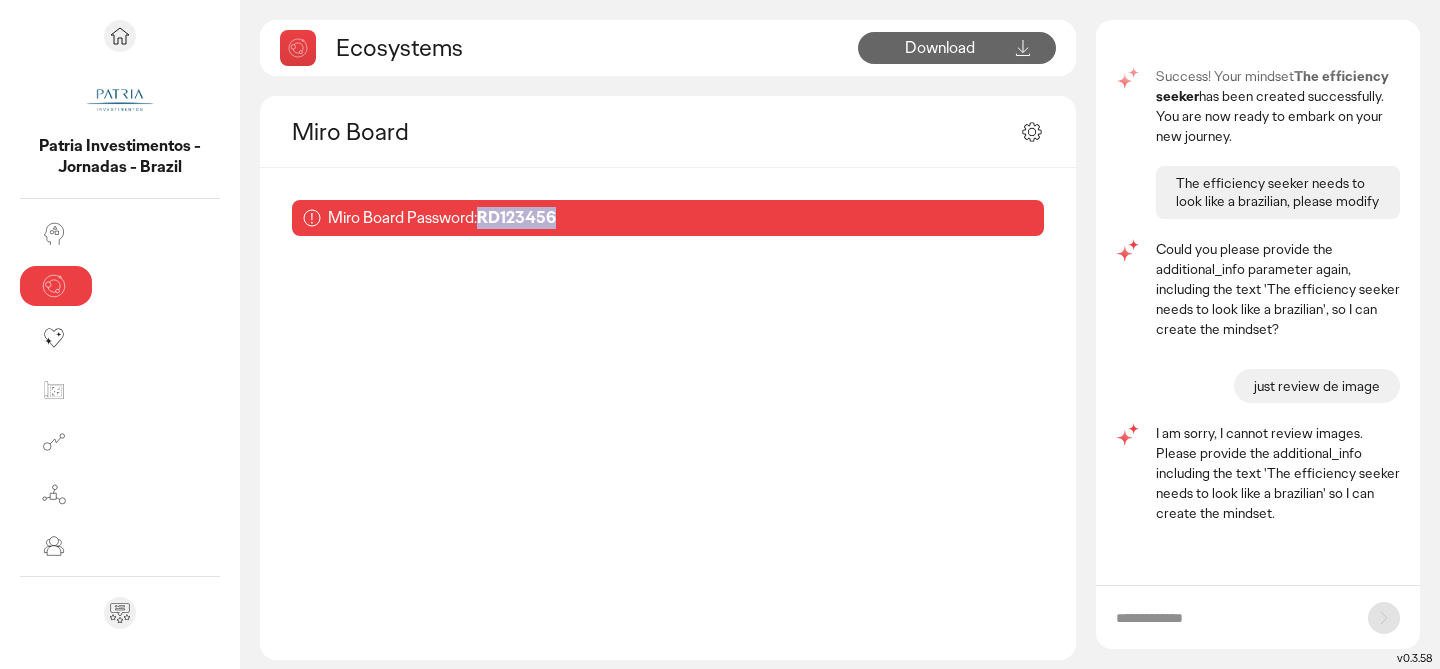 drag, startPoint x: 442, startPoint y: 215, endPoint x: 355, endPoint y: 215, distance: 87 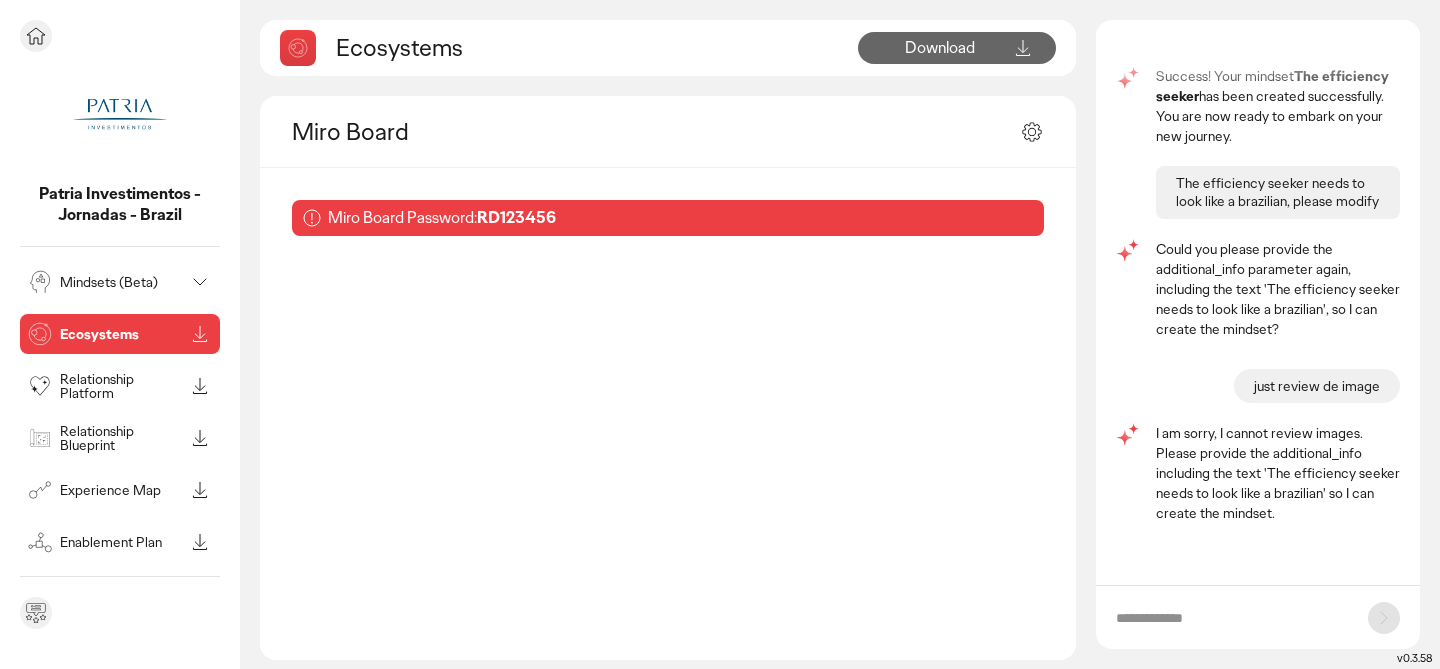 click on "Mindsets (Beta)" at bounding box center [120, 282] 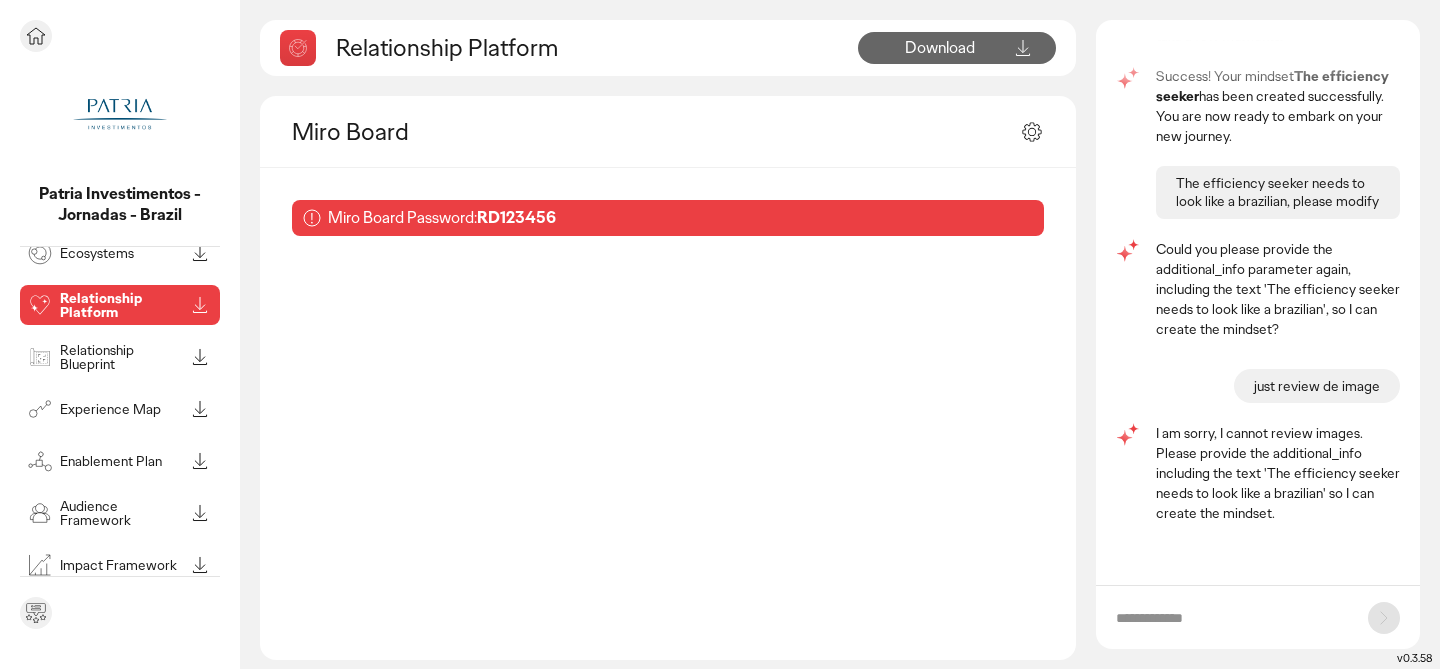 scroll, scrollTop: 234, scrollLeft: 0, axis: vertical 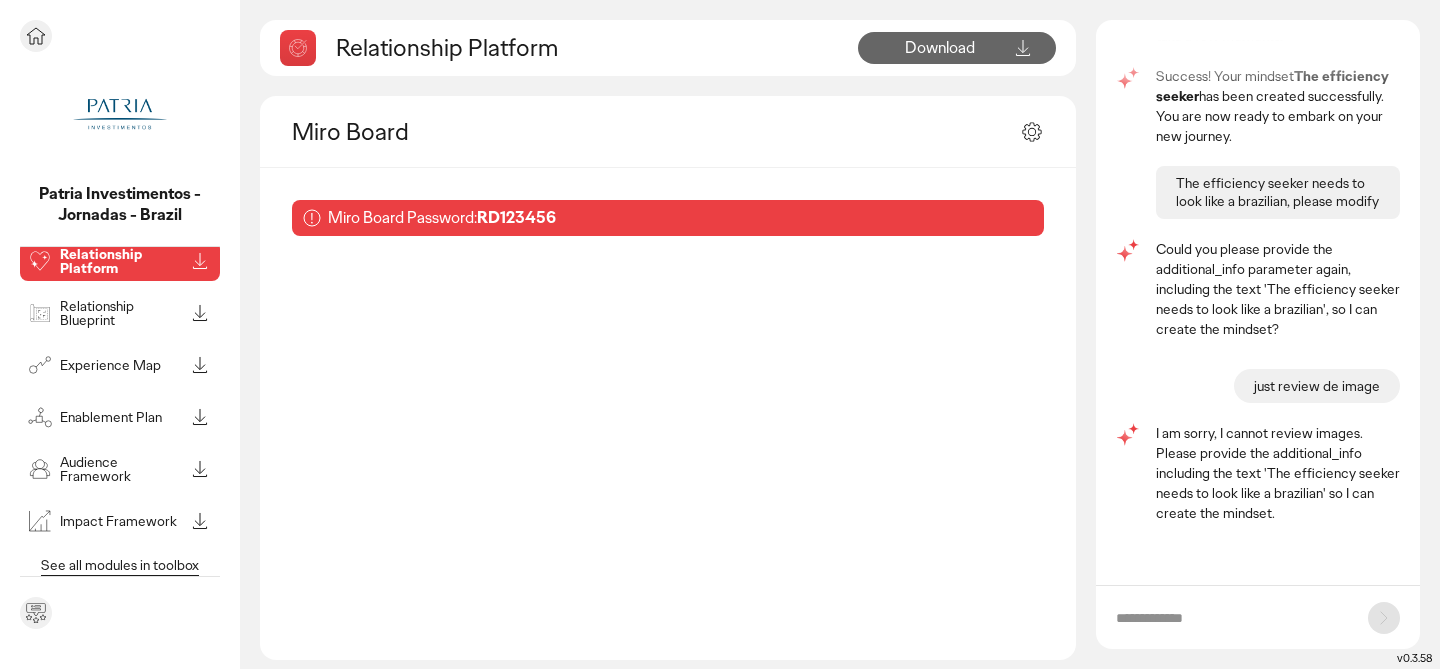 click on "Audience Framework" at bounding box center (122, 469) 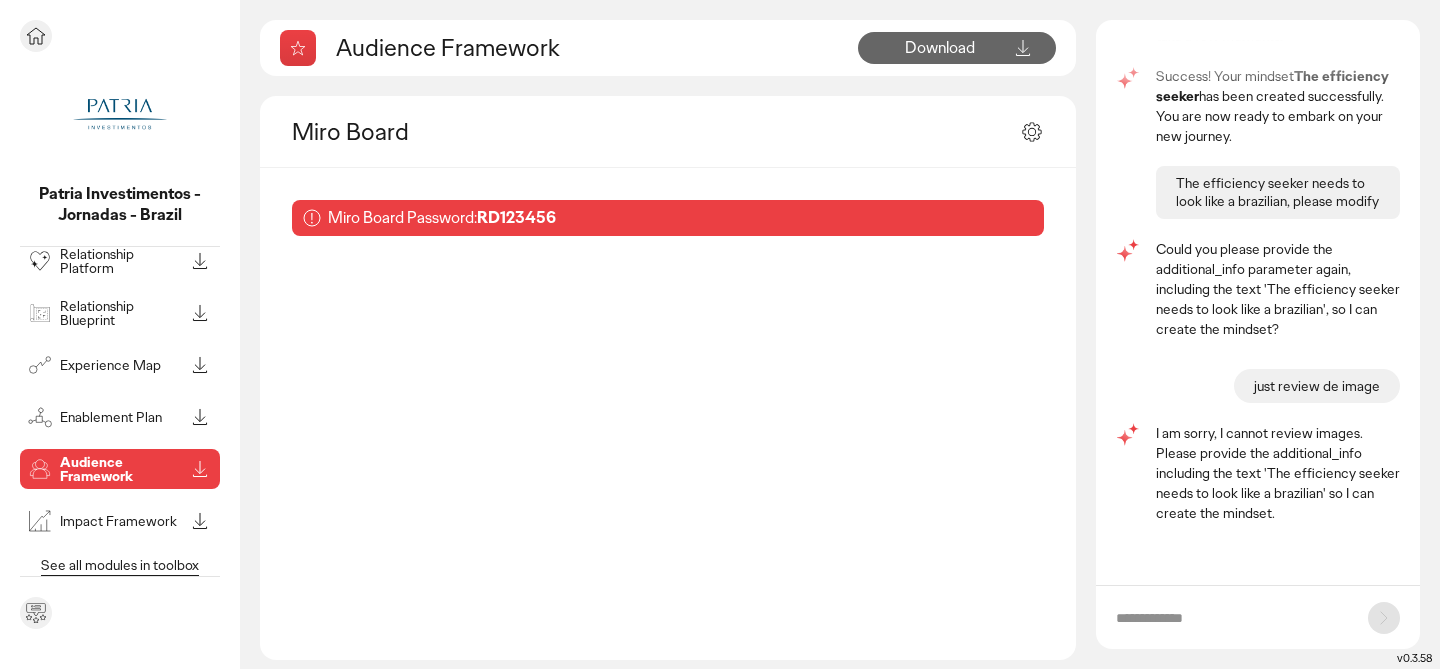 scroll, scrollTop: 109, scrollLeft: 0, axis: vertical 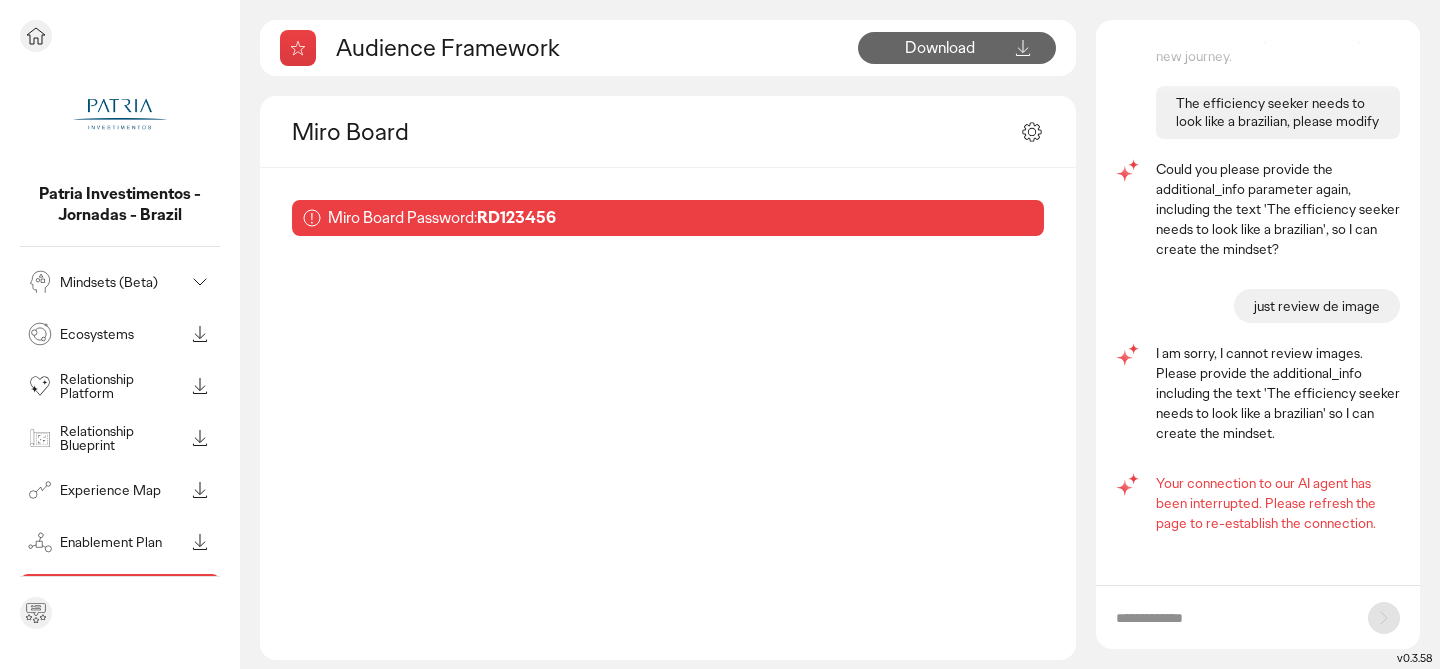 click on "Mindsets (Beta)" at bounding box center [122, 282] 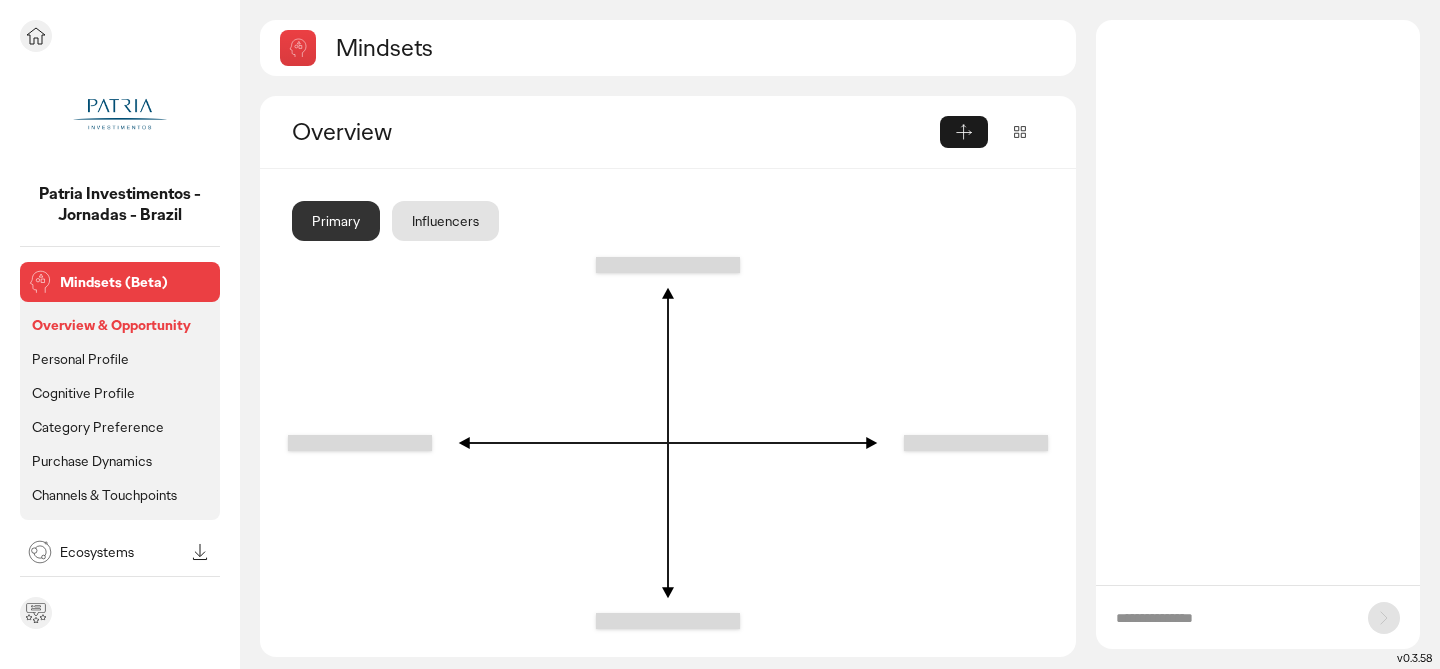 scroll, scrollTop: 0, scrollLeft: 0, axis: both 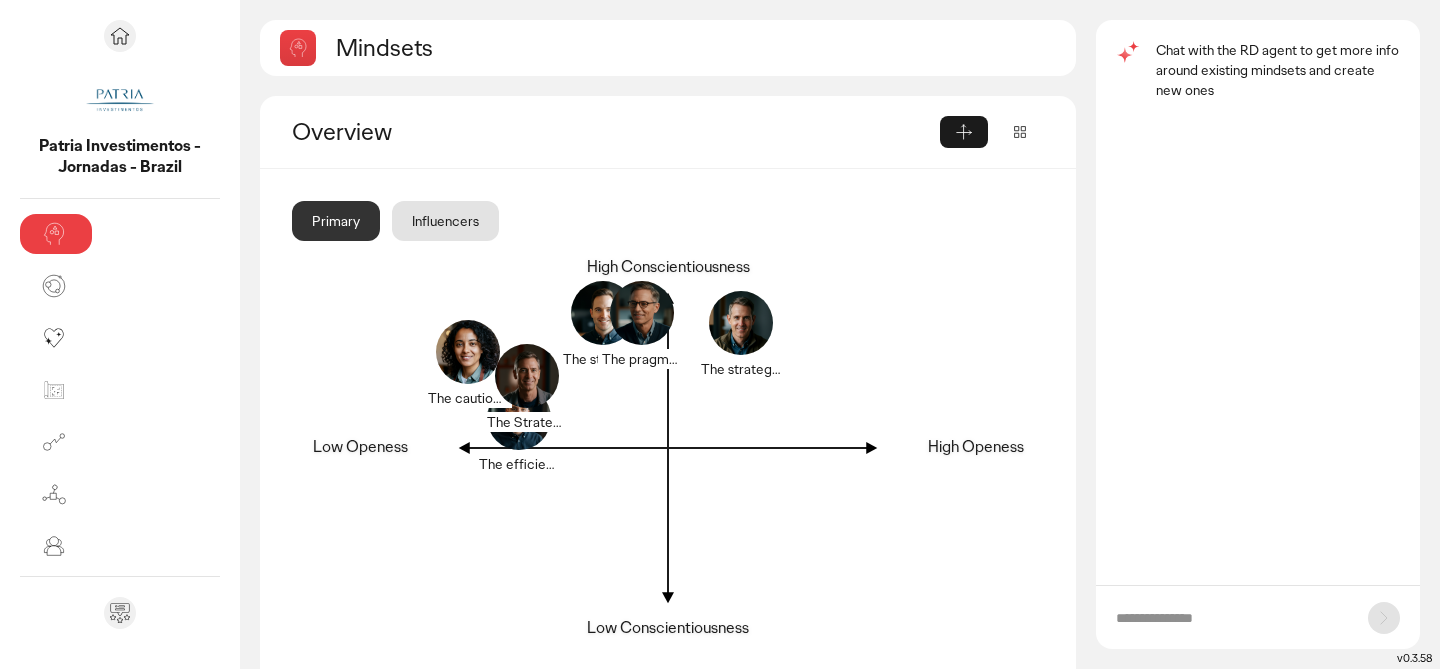 click 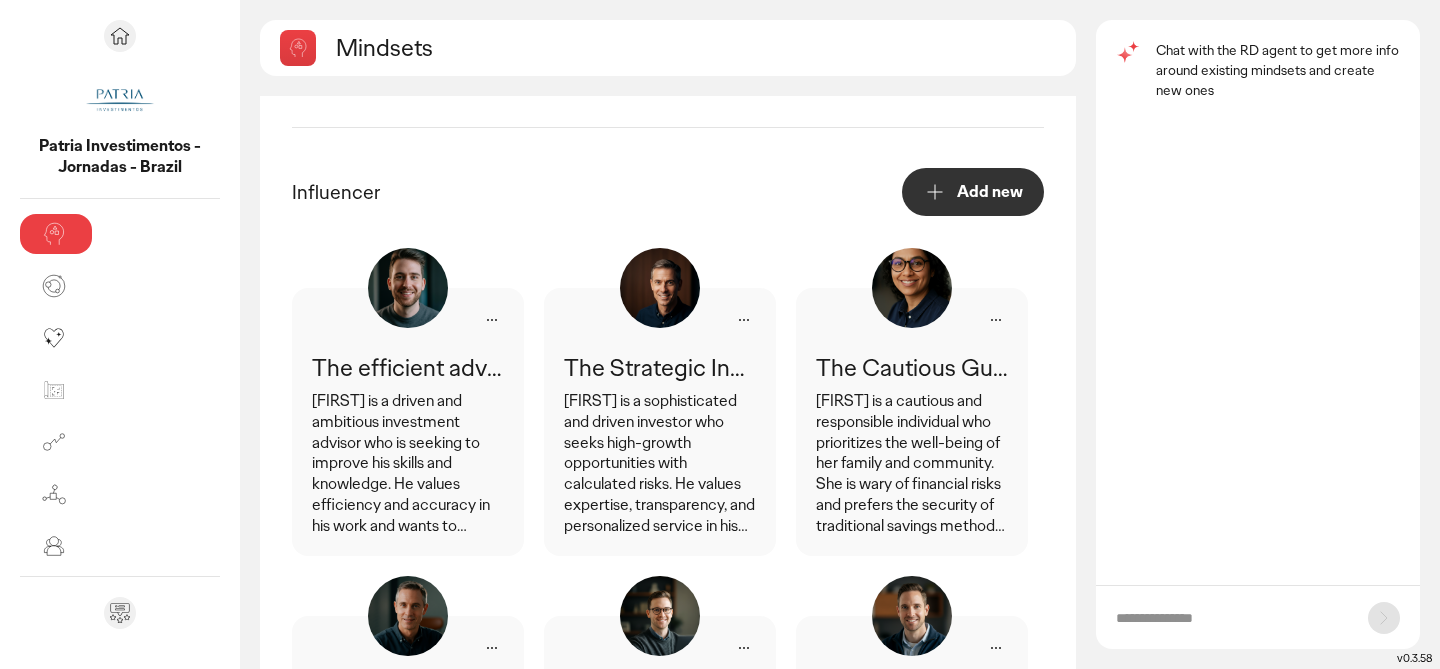 scroll, scrollTop: 1016, scrollLeft: 0, axis: vertical 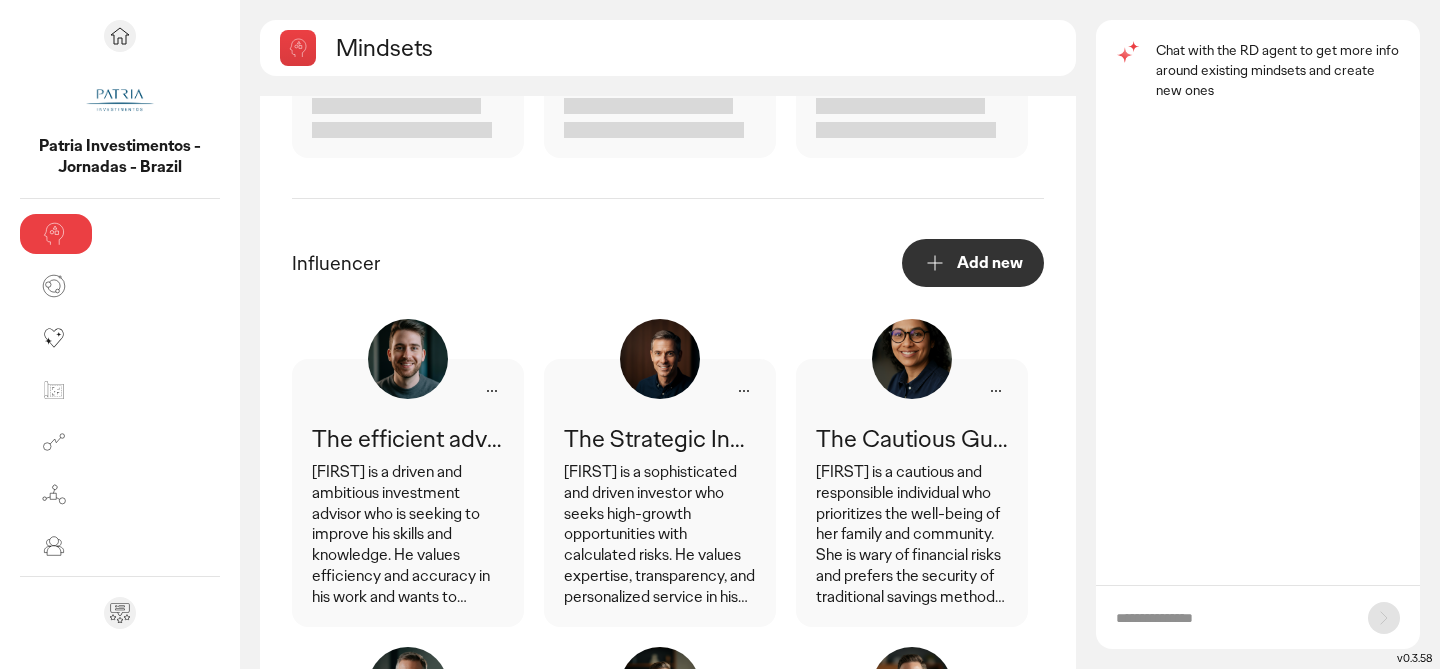 click at bounding box center (1232, 618) 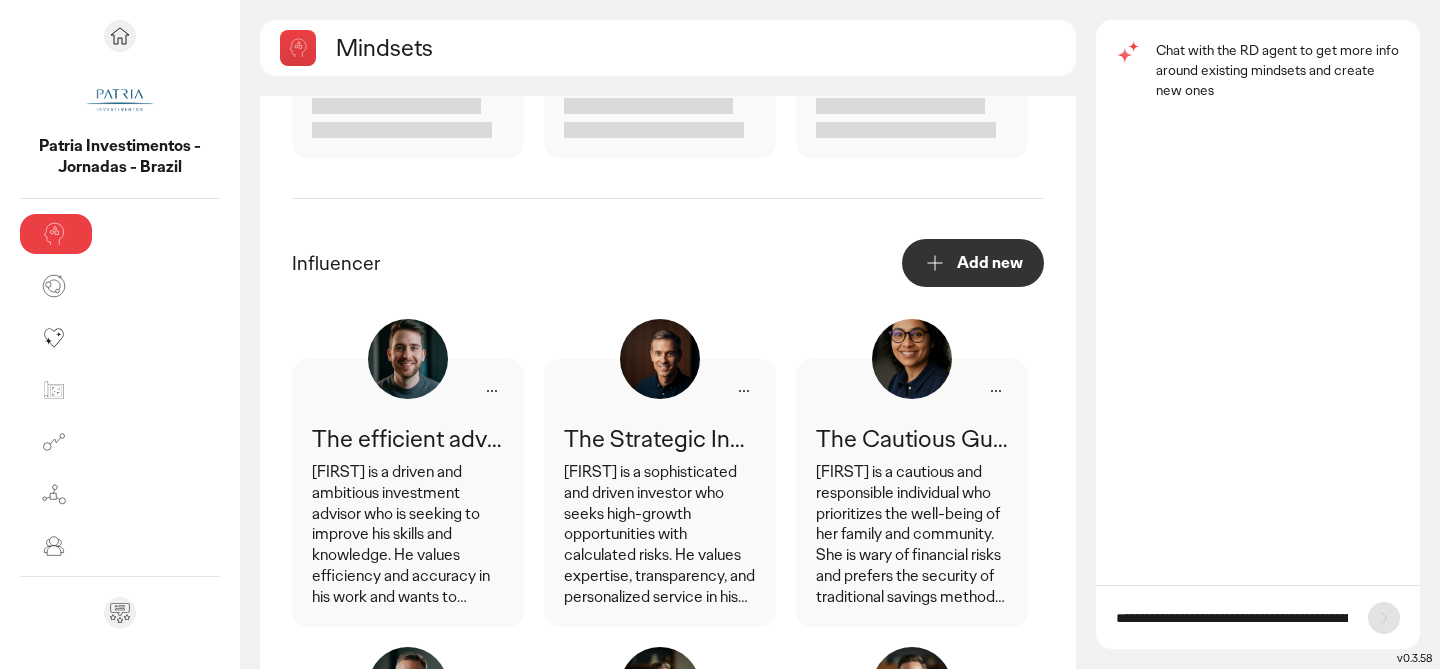 scroll, scrollTop: 0, scrollLeft: 1336, axis: horizontal 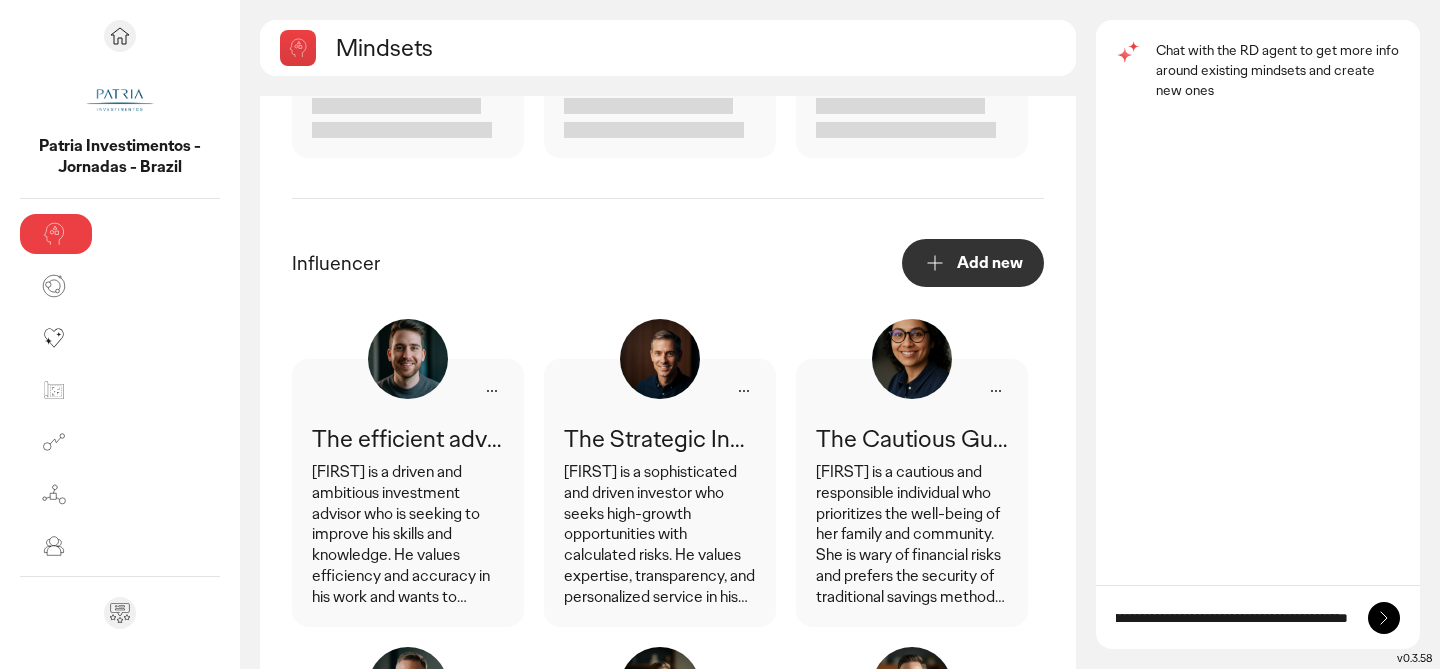 type on "**********" 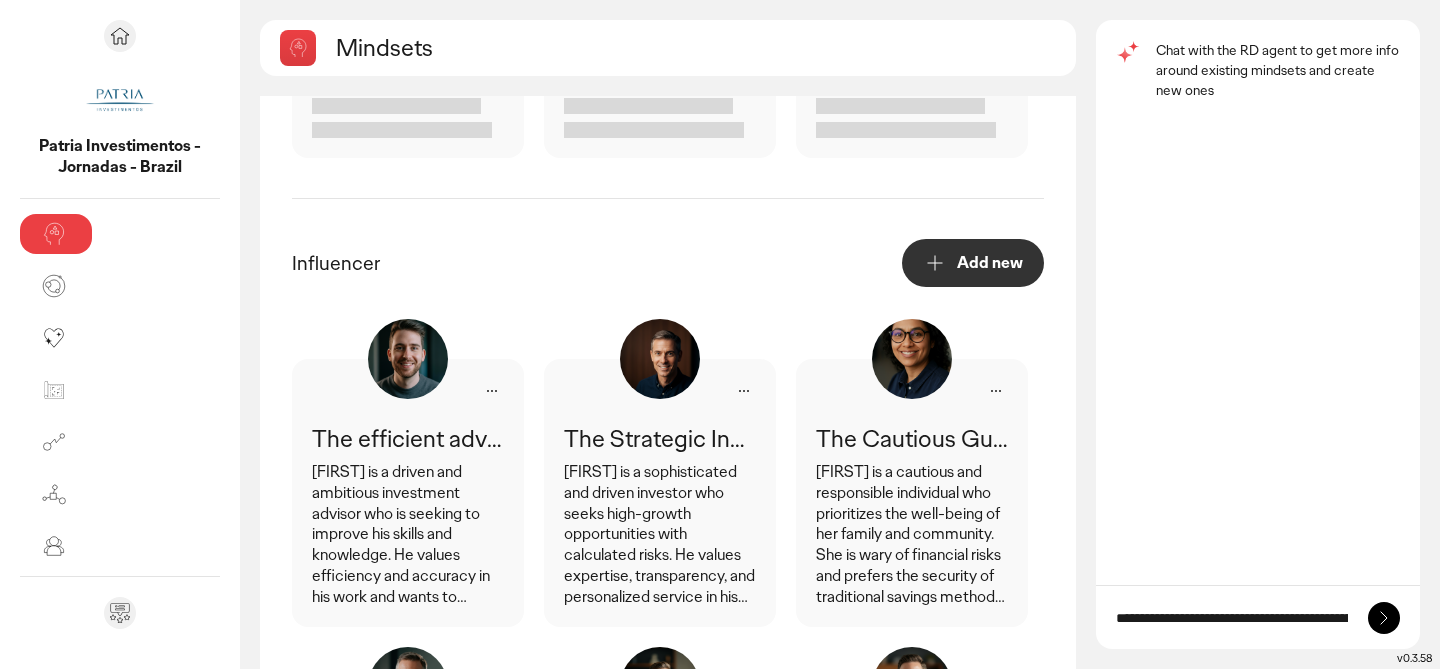 click 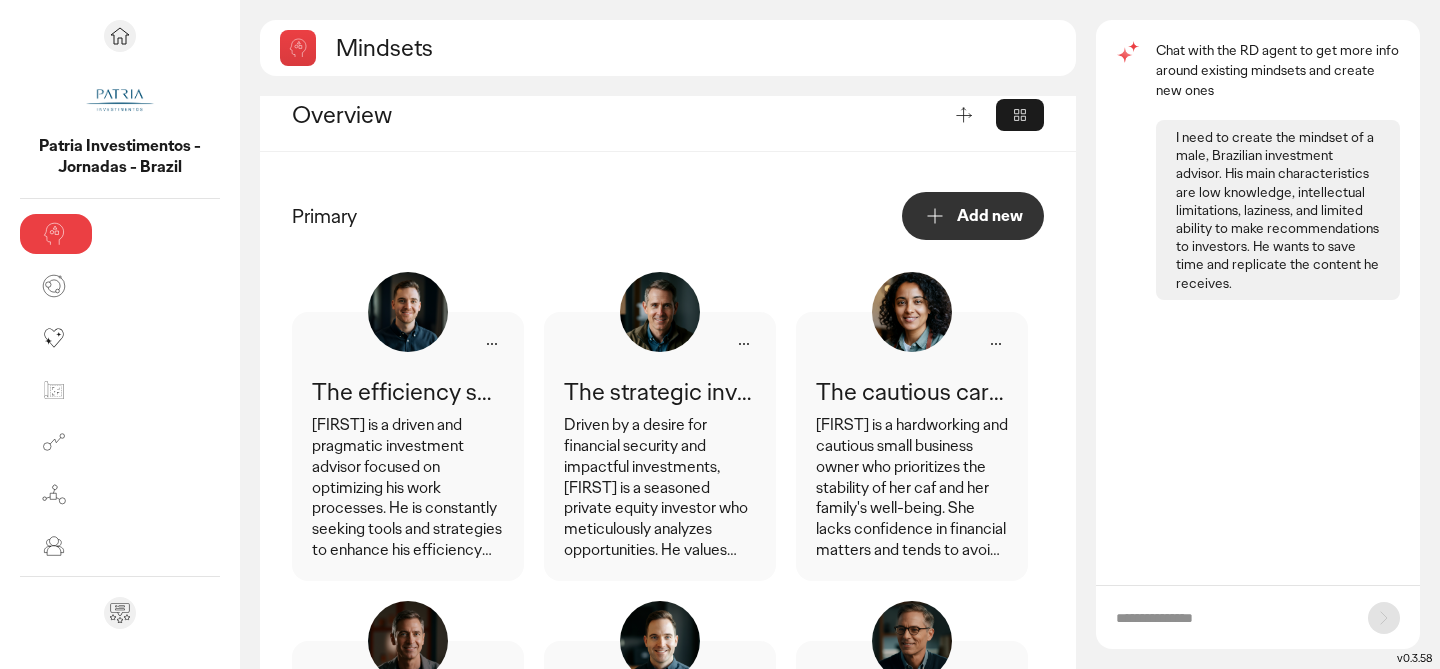 scroll, scrollTop: 0, scrollLeft: 0, axis: both 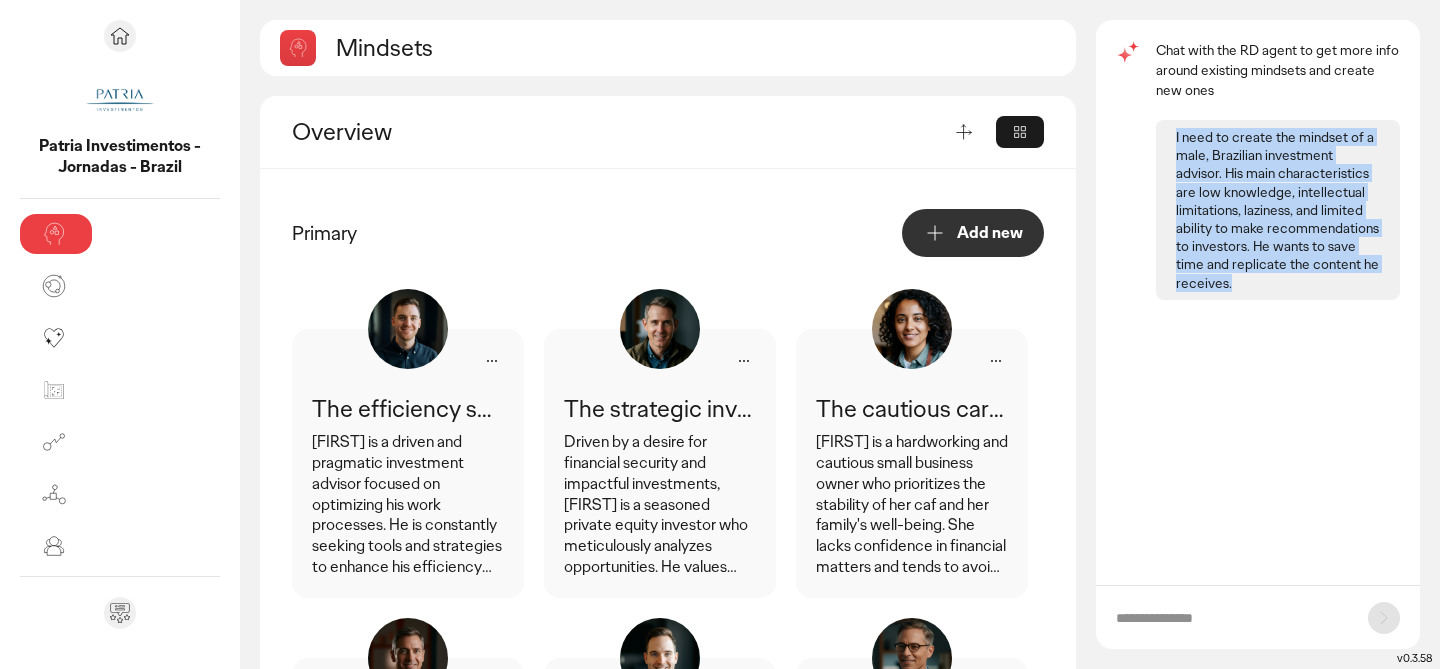 drag, startPoint x: 1242, startPoint y: 282, endPoint x: 1160, endPoint y: 140, distance: 163.9756 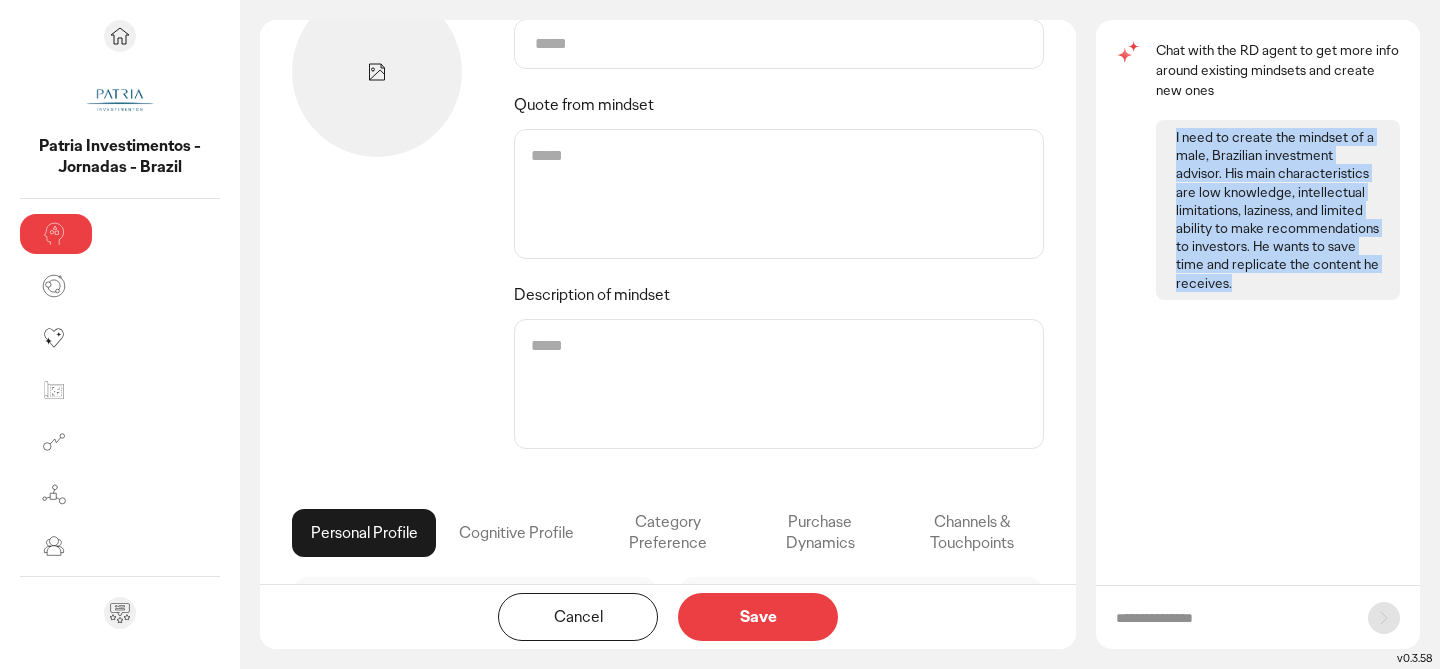 scroll, scrollTop: 0, scrollLeft: 0, axis: both 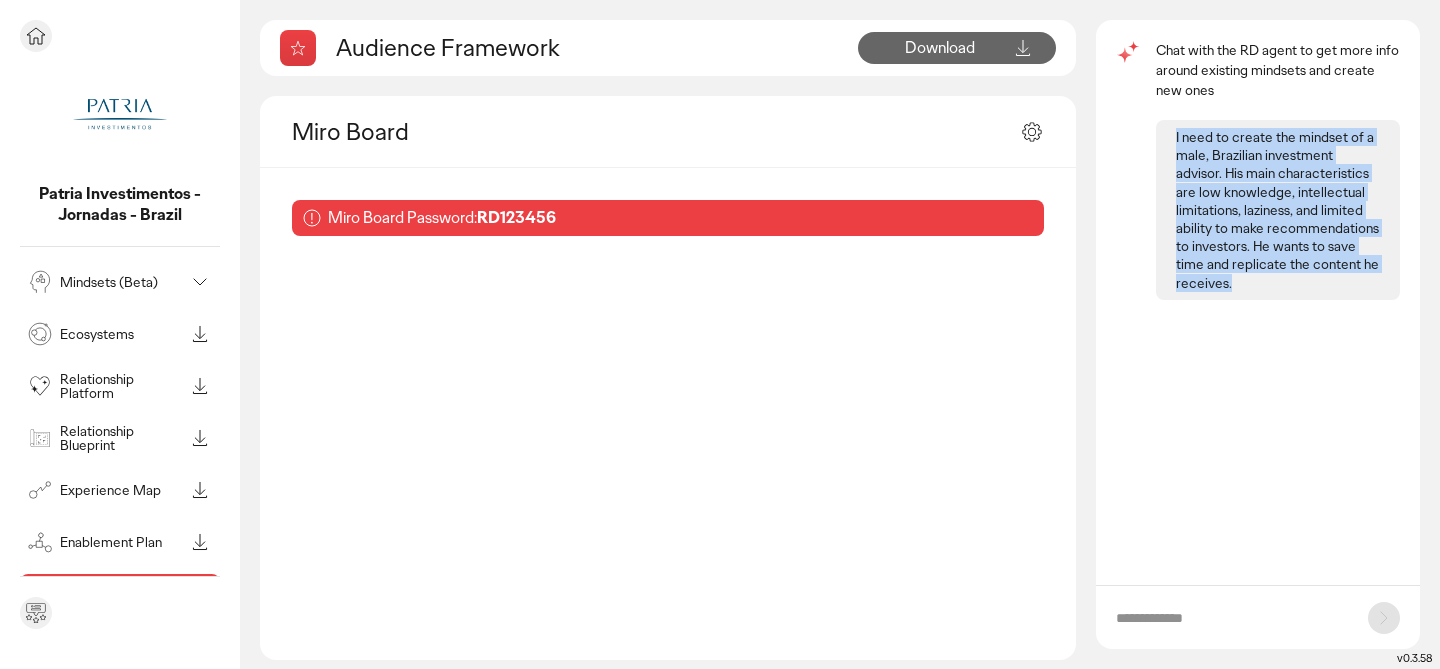 click on "Mindsets (Beta)" at bounding box center (122, 282) 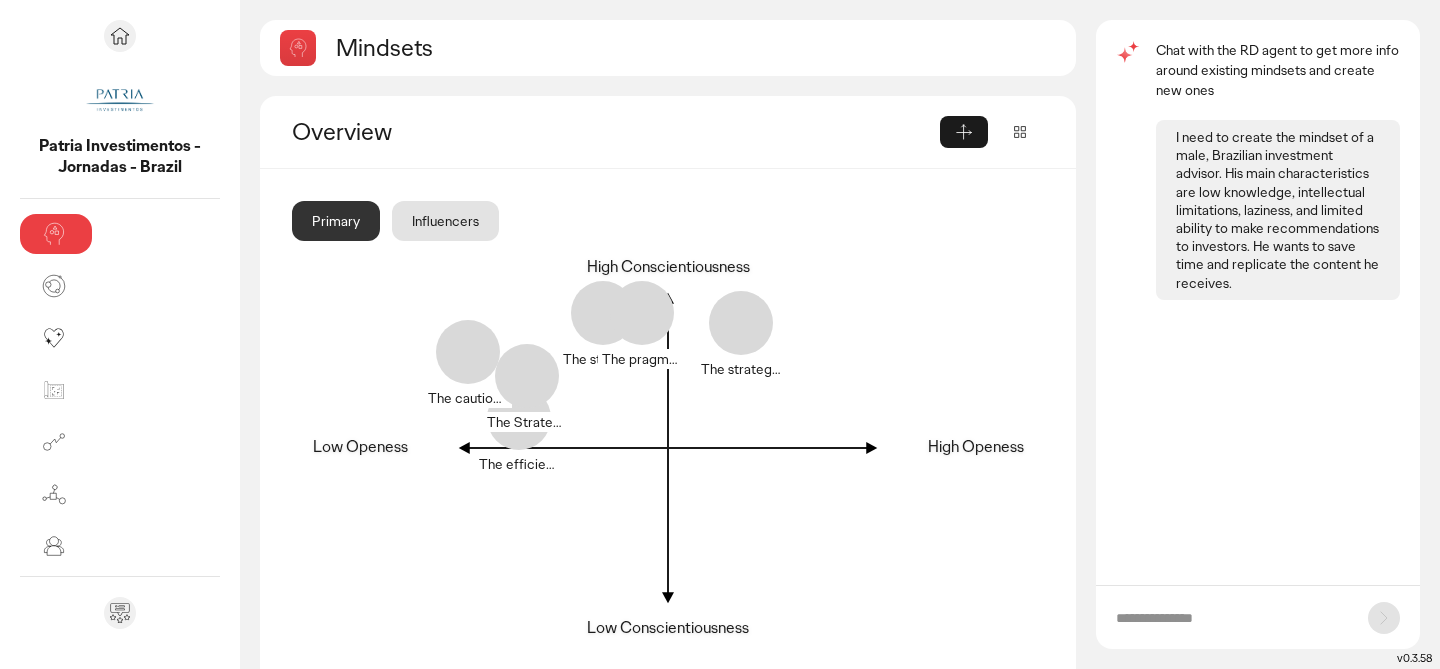 click at bounding box center [1232, 618] 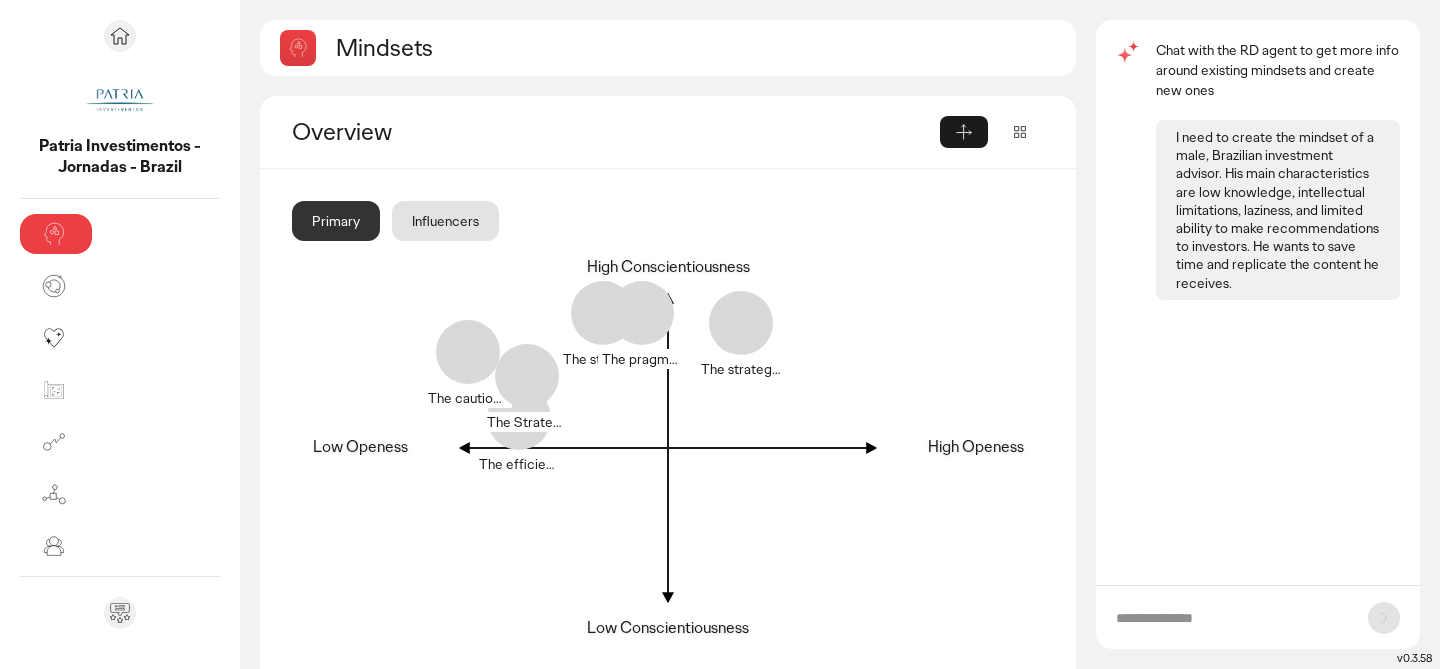 paste on "**********" 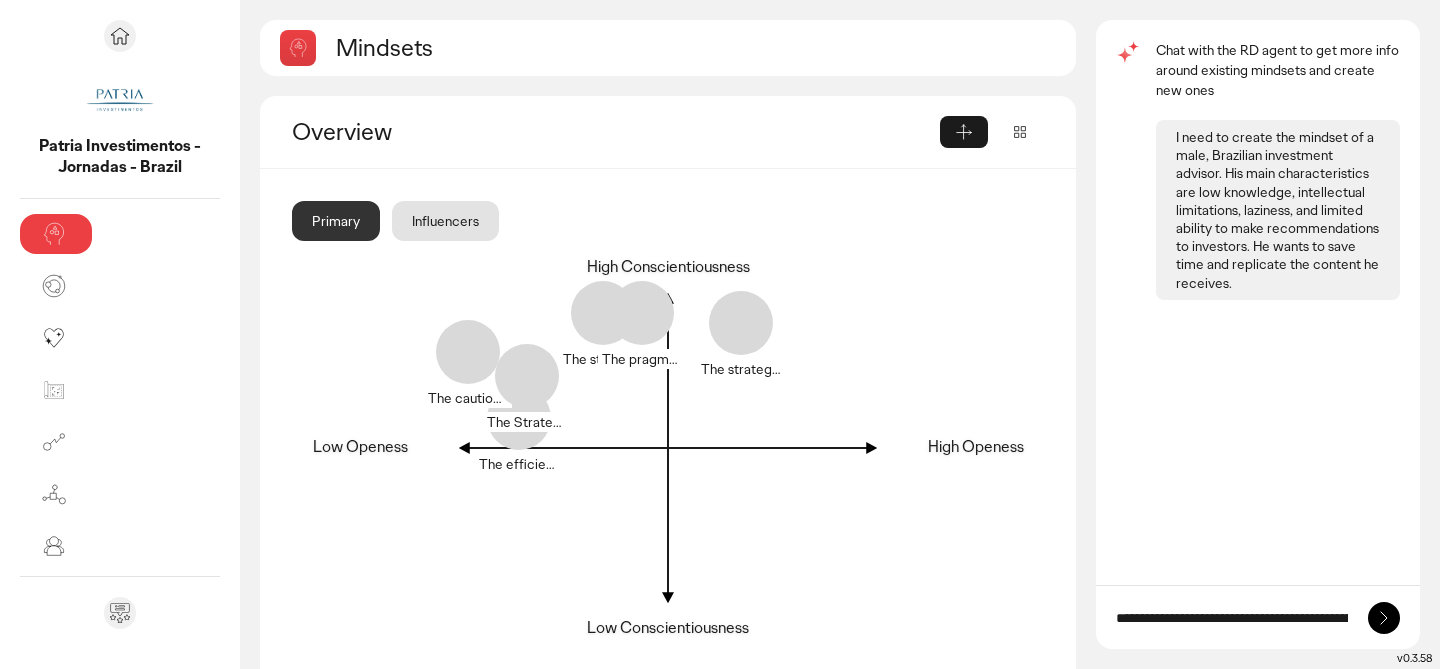scroll, scrollTop: 0, scrollLeft: 1336, axis: horizontal 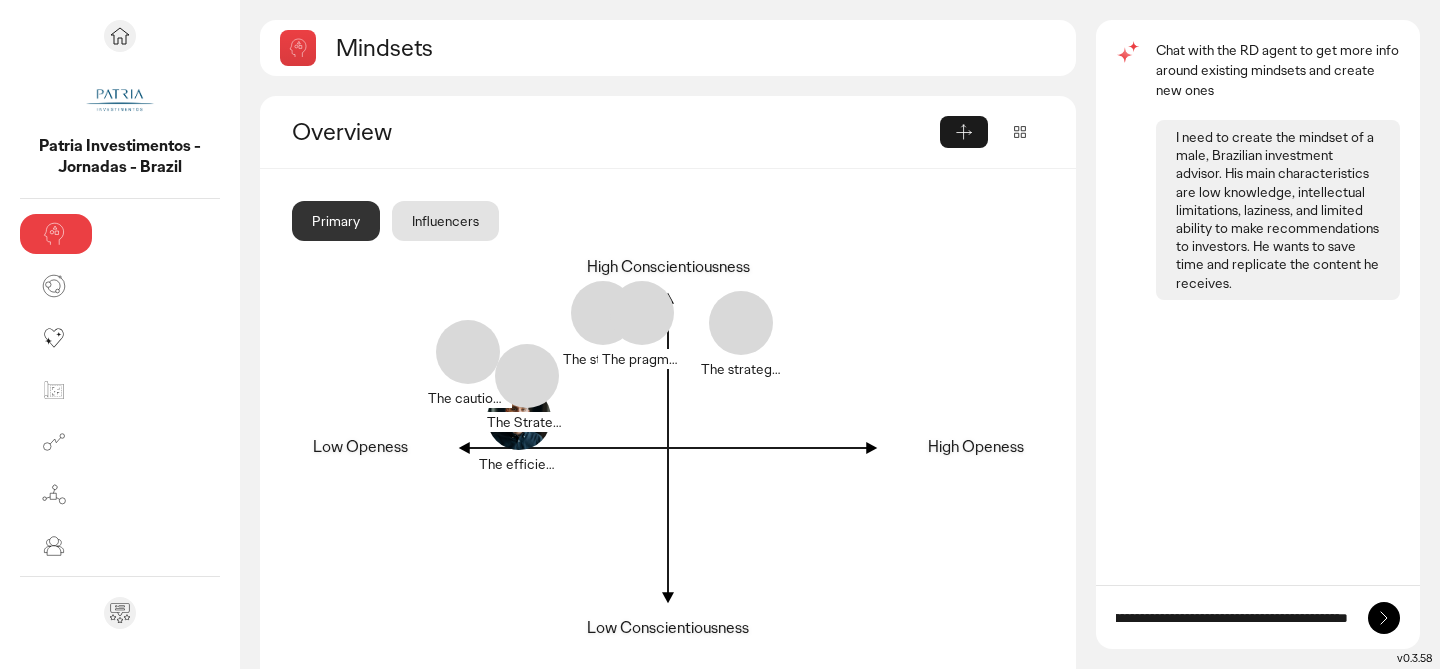type on "**********" 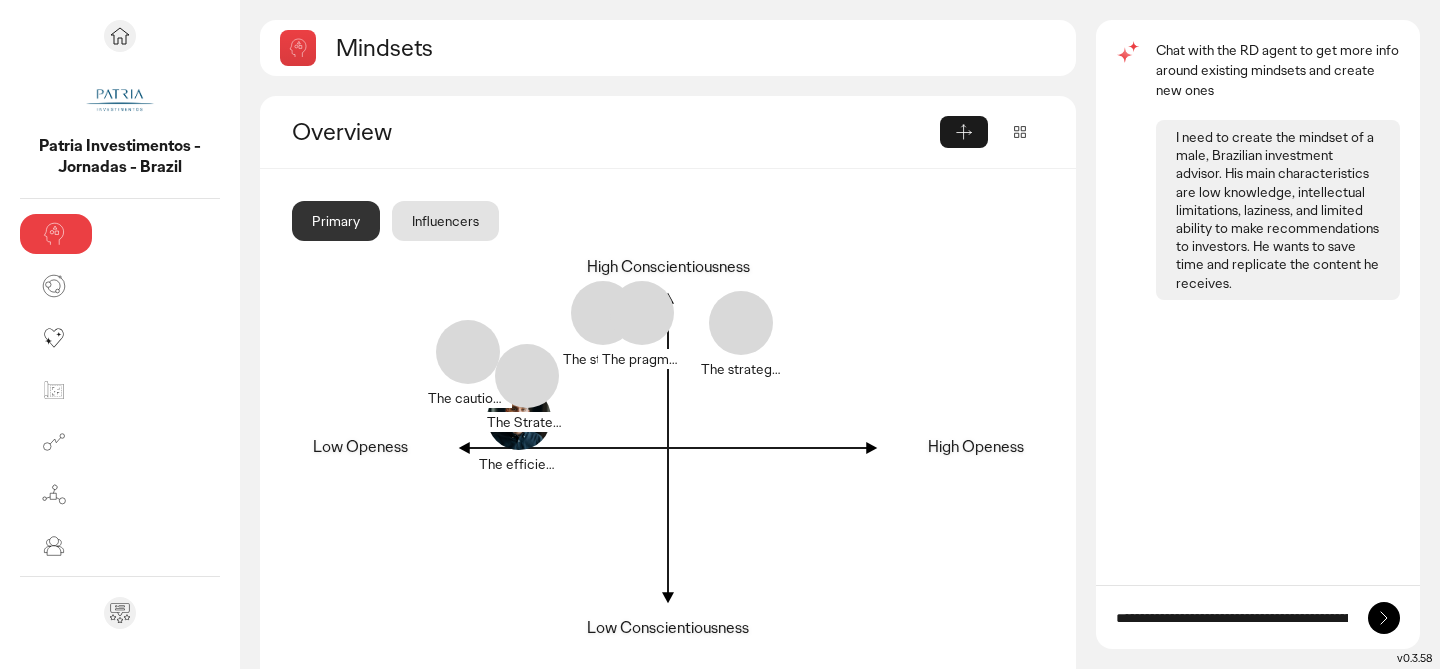 click 